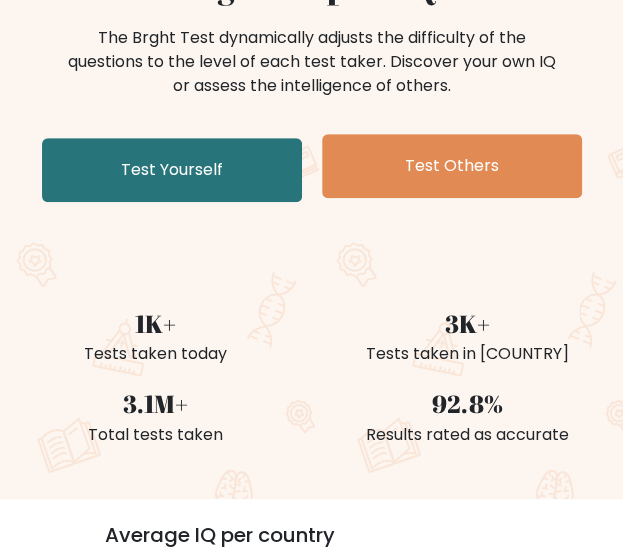 scroll, scrollTop: 251, scrollLeft: 0, axis: vertical 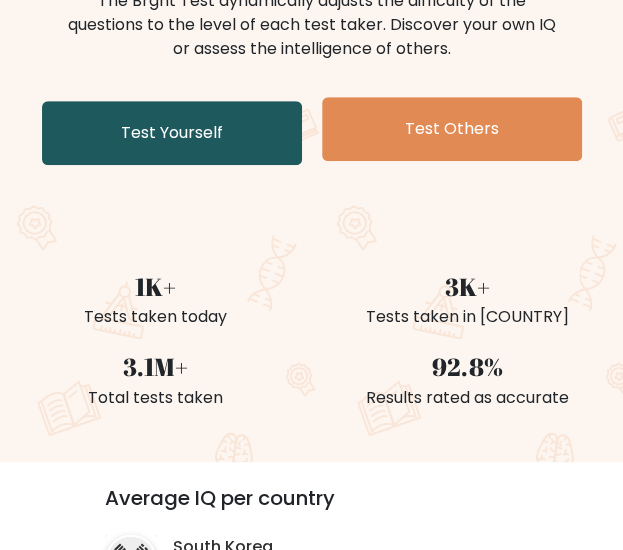 click on "Test Yourself" at bounding box center (172, 133) 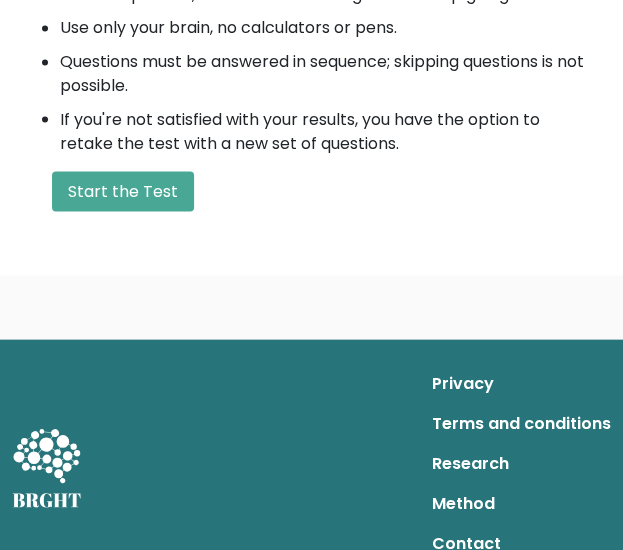 scroll, scrollTop: 871, scrollLeft: 0, axis: vertical 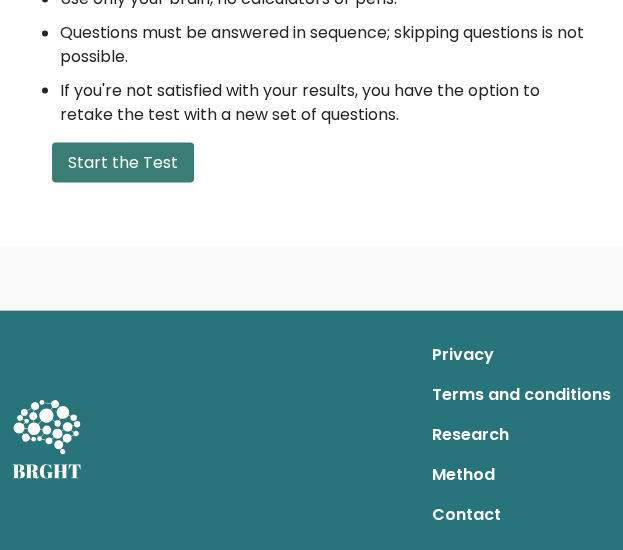 click on "Start the Test" at bounding box center (123, 162) 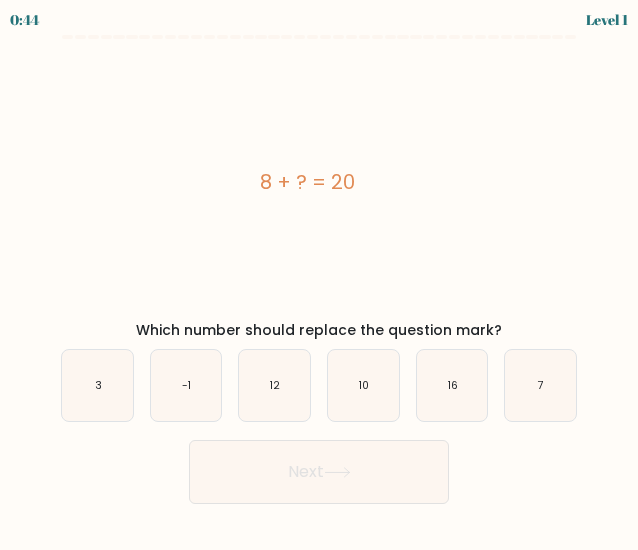 scroll, scrollTop: 0, scrollLeft: 0, axis: both 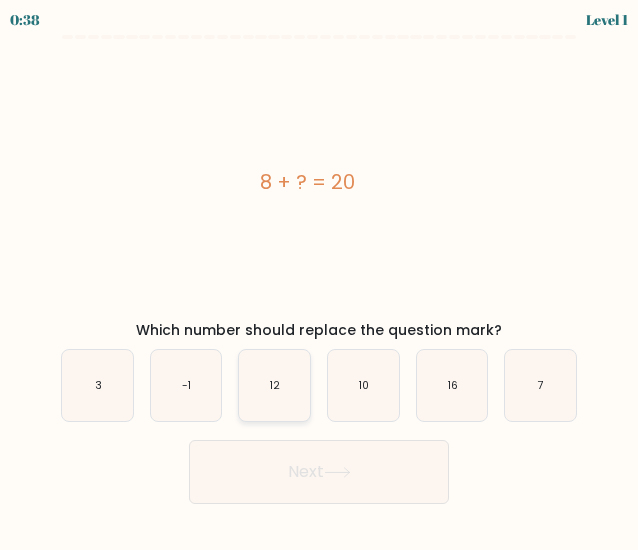 click on "12" at bounding box center (274, 385) 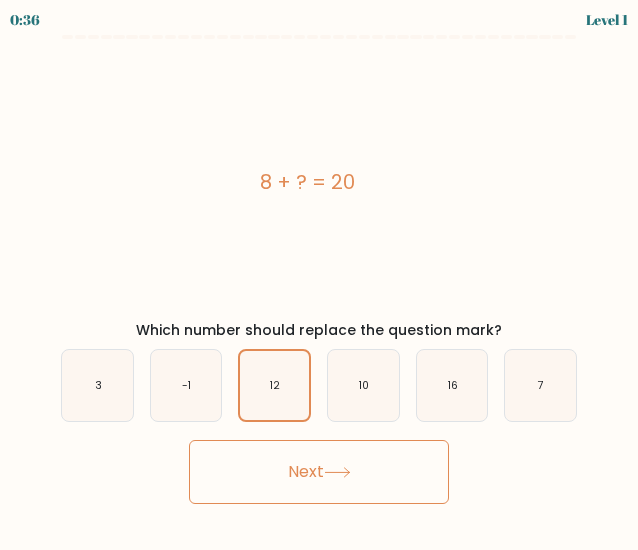 click on "Next" at bounding box center (319, 472) 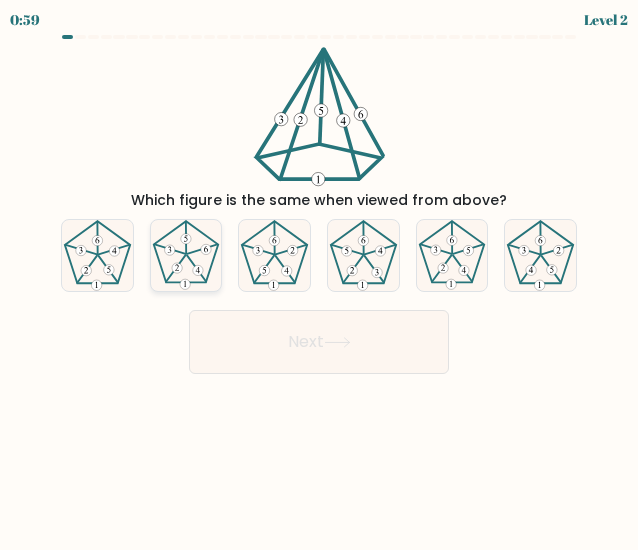 click at bounding box center [176, 268] 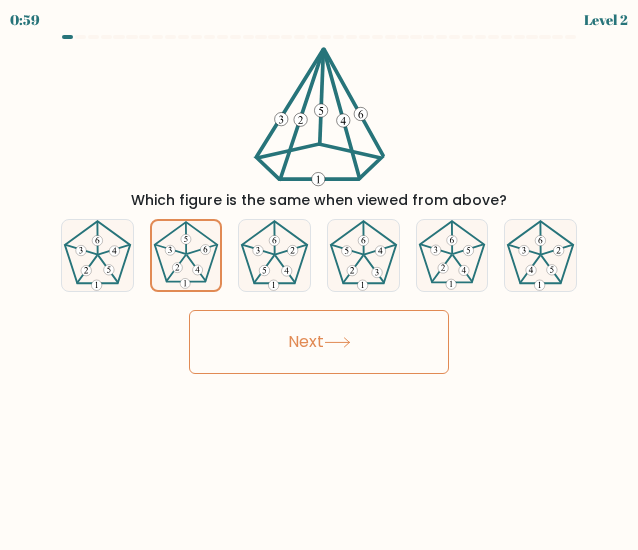 click on "Next" at bounding box center [319, 342] 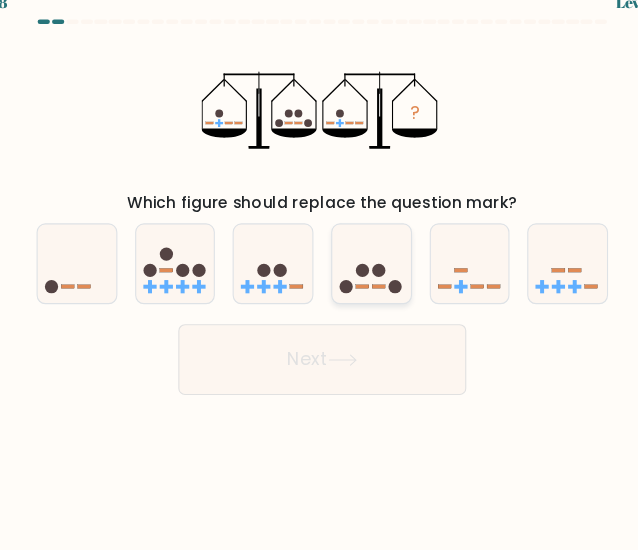 click at bounding box center [363, 255] 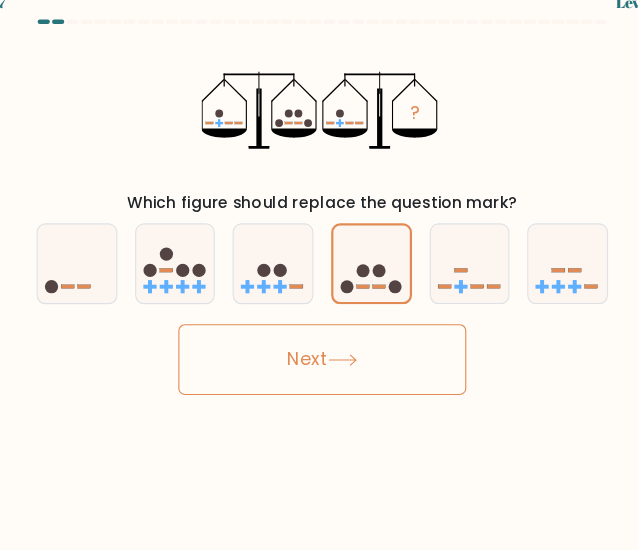 click on "Next" at bounding box center [319, 342] 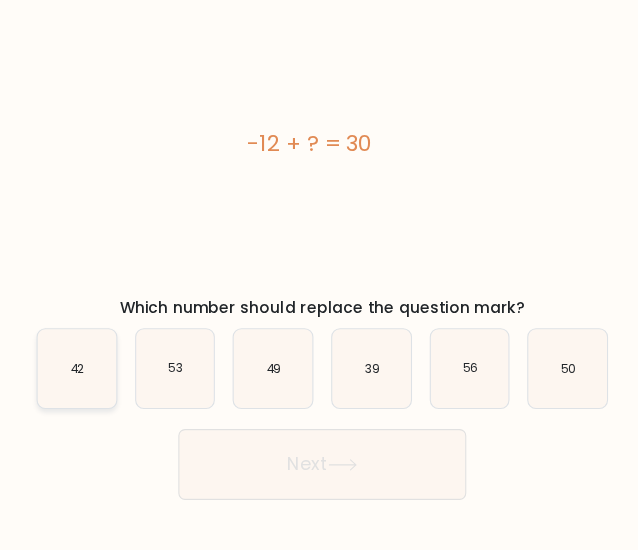 click on "42" at bounding box center [98, 385] 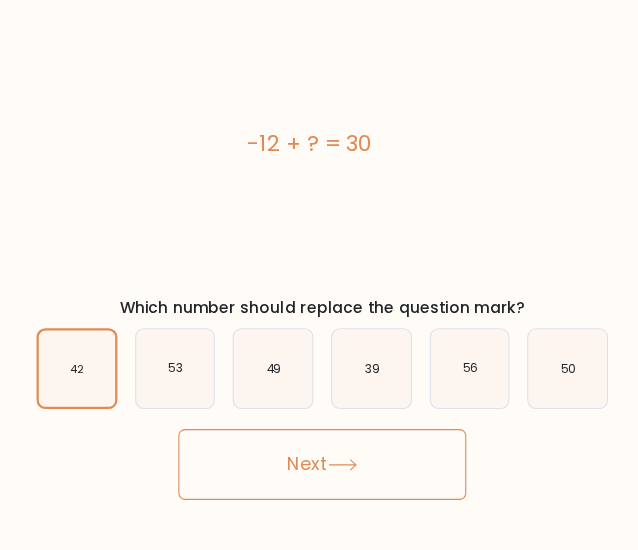 click on "Next" at bounding box center (319, 472) 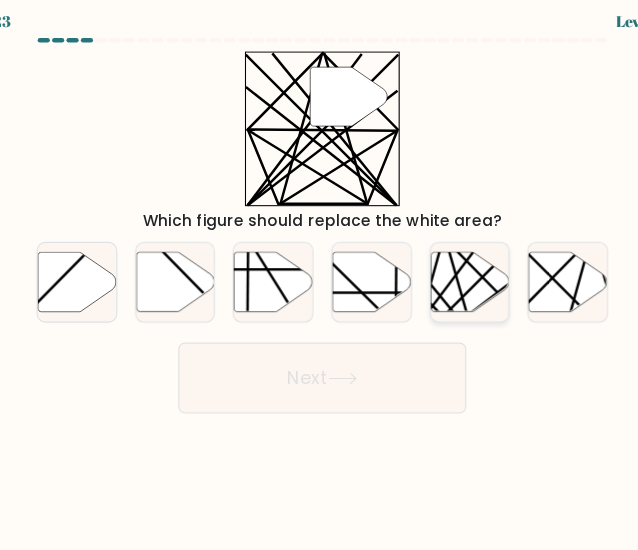 click at bounding box center (452, 255) 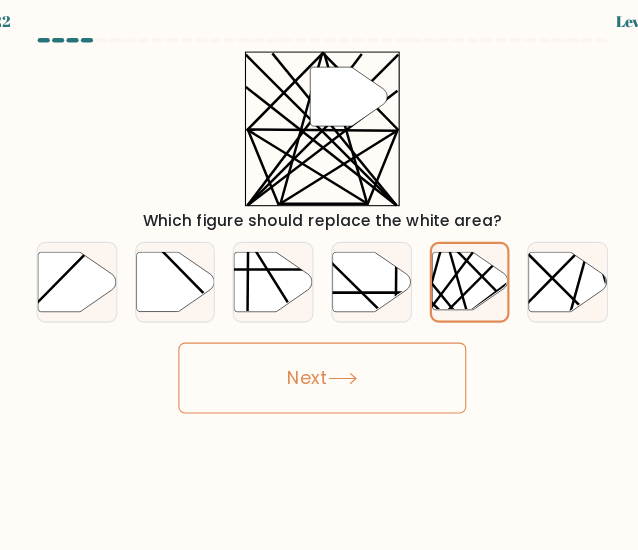 click on "Next" at bounding box center [319, 342] 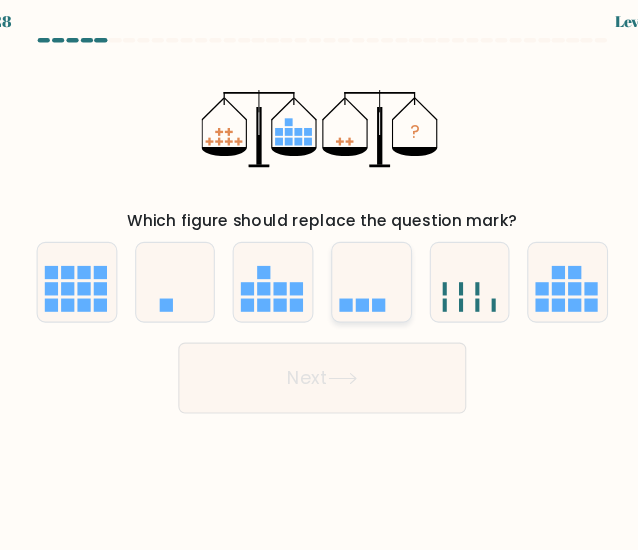 click at bounding box center (363, 255) 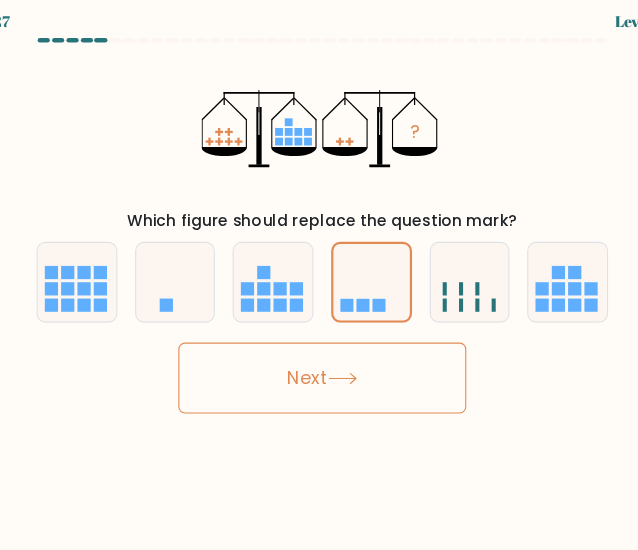 click on "Next" at bounding box center (319, 342) 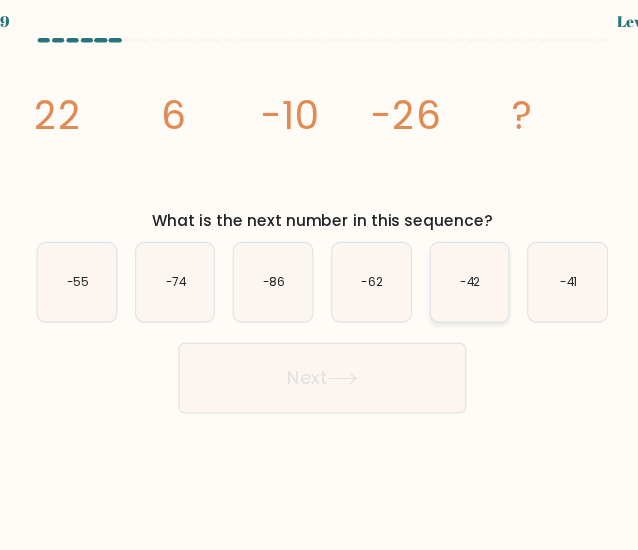 click on "-42" at bounding box center [452, 255] 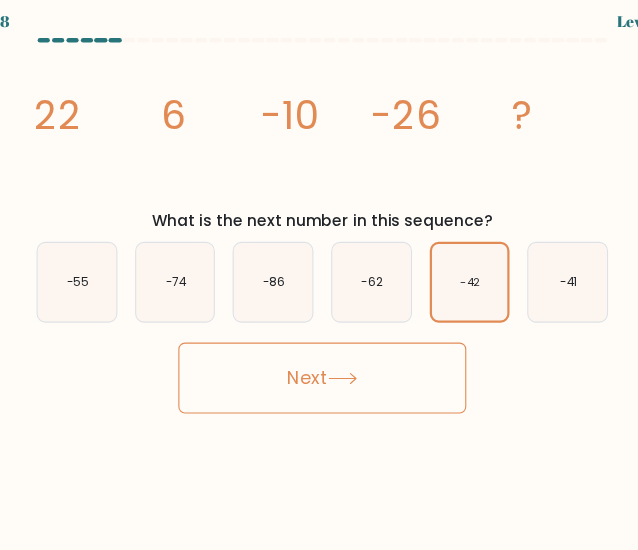 click on "Next" at bounding box center (319, 342) 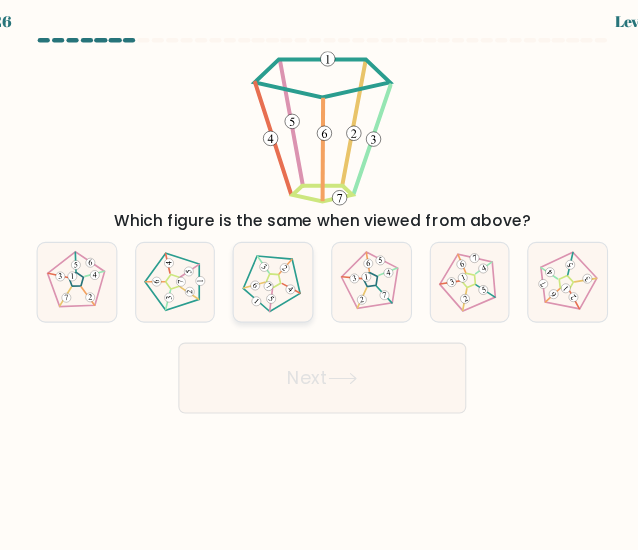 click at bounding box center (274, 255) 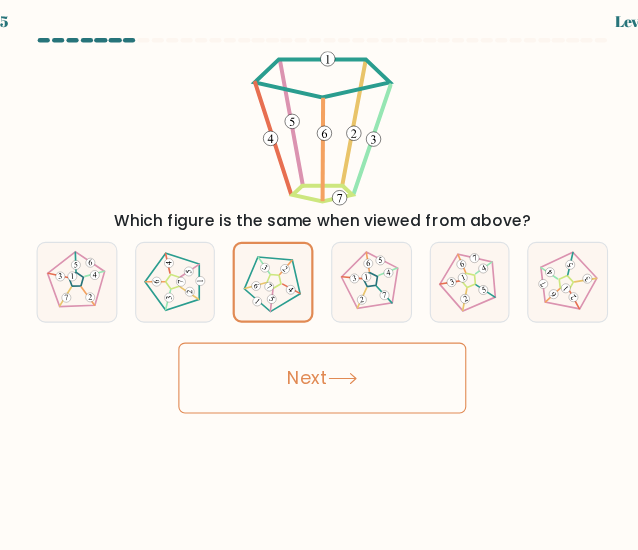 click on "Next" at bounding box center (319, 342) 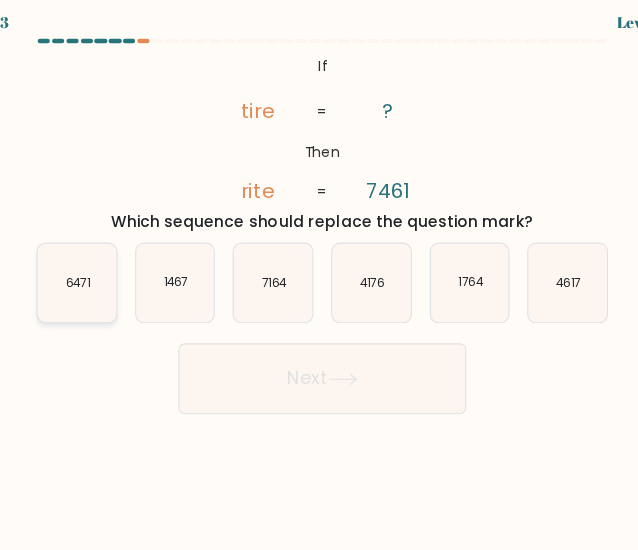 click on "6471" at bounding box center (97, 255) 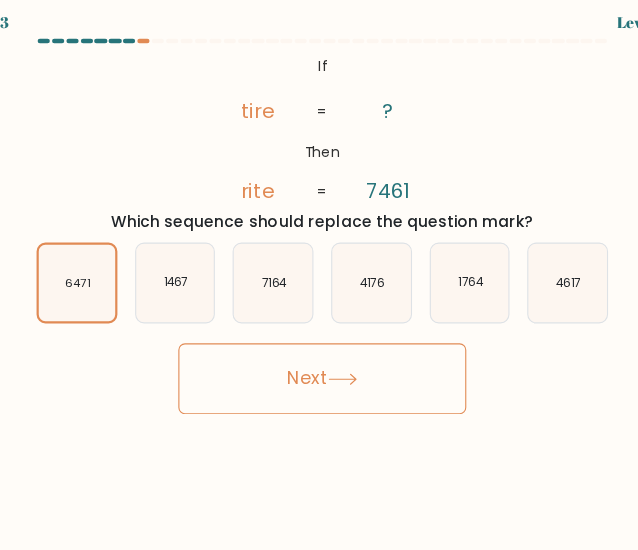 click on "Next" at bounding box center (319, 342) 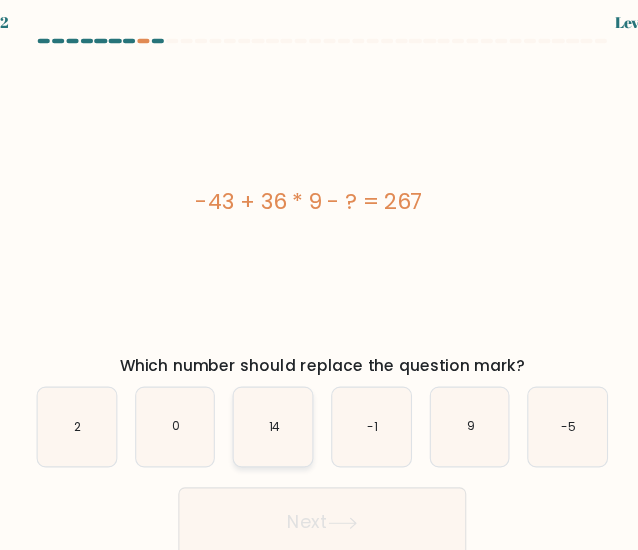 click on "14" at bounding box center (274, 385) 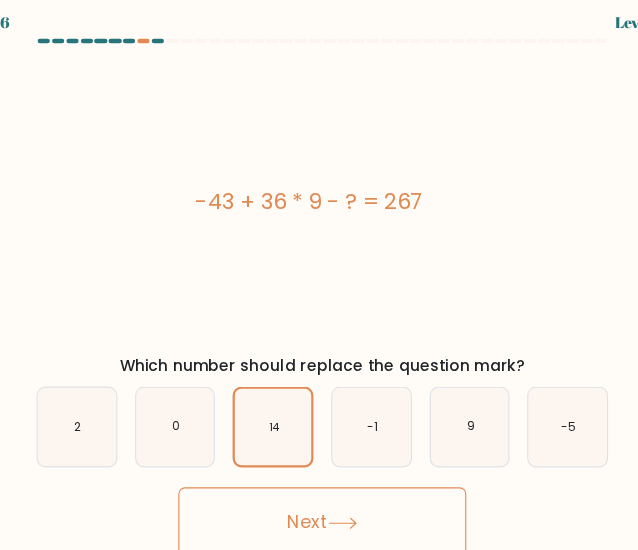 click on "Which number should replace the question mark?" at bounding box center [319, 330] 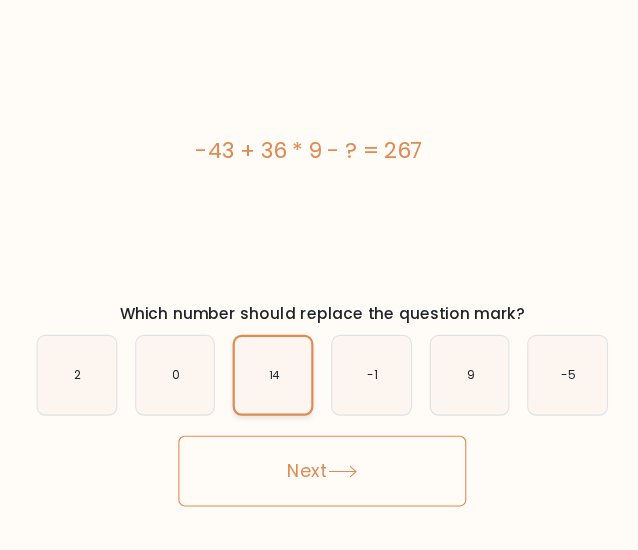 click on "14" at bounding box center [274, 385] 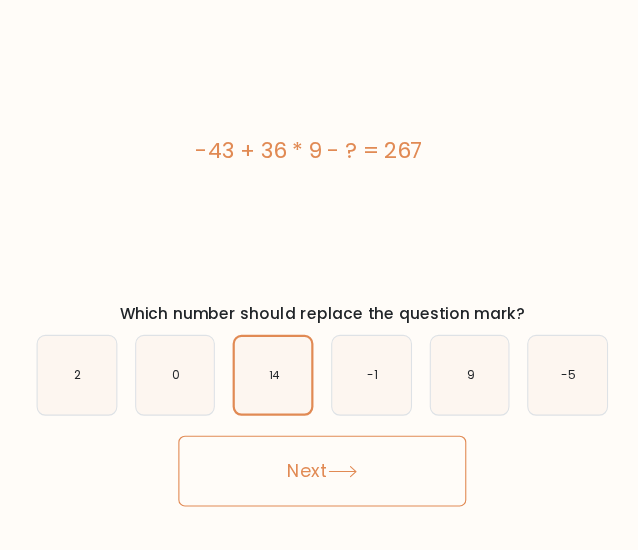 click on "Next" at bounding box center [319, 472] 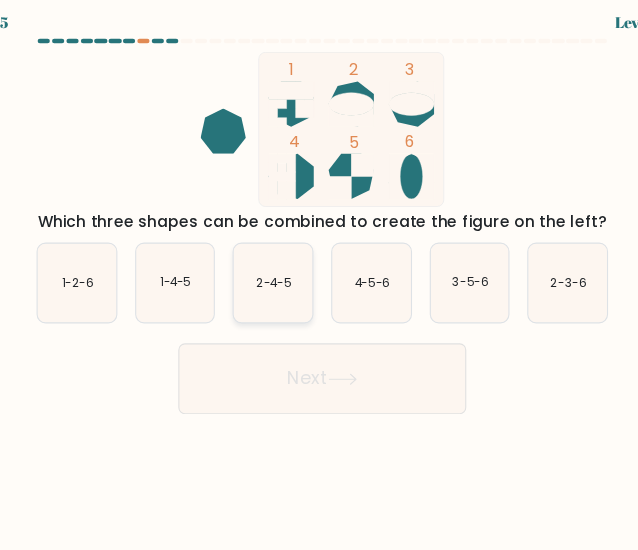 click on "2-4-5" at bounding box center [275, 255] 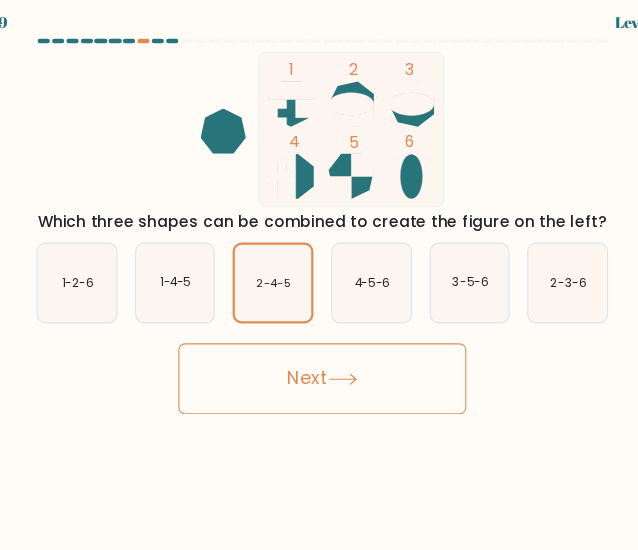 click on "Next" at bounding box center (319, 342) 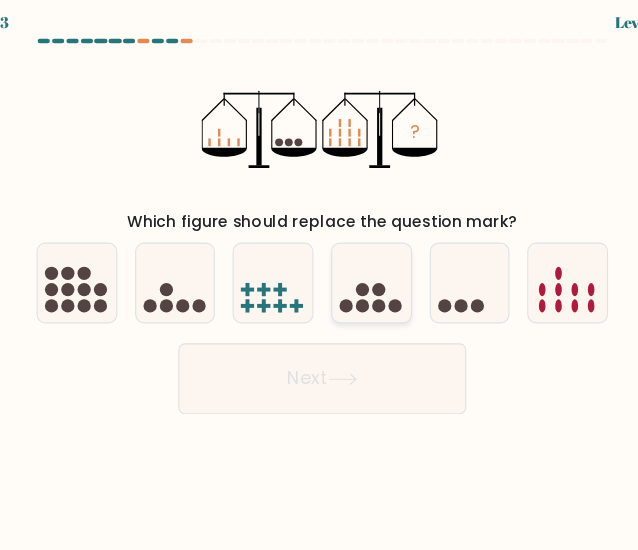 click at bounding box center (355, 277) 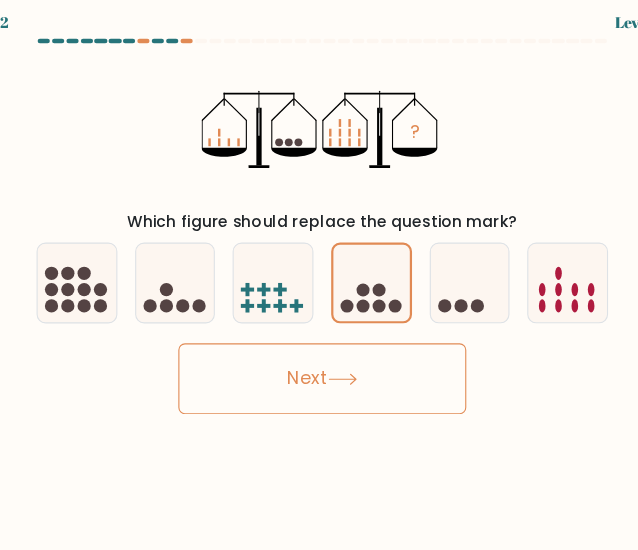 click on "Next" at bounding box center [319, 342] 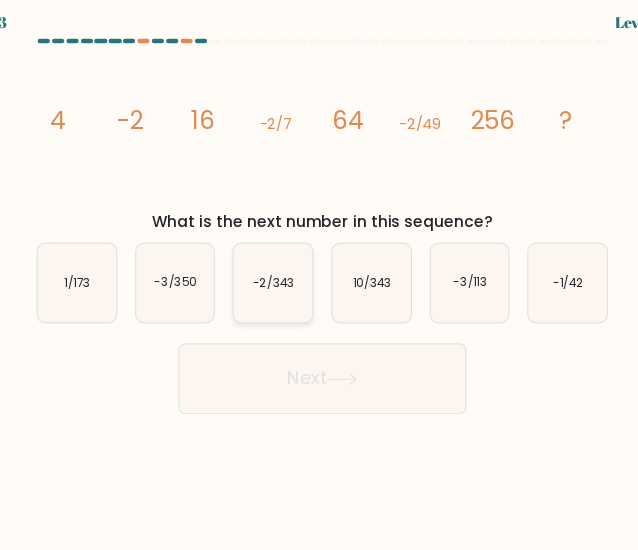 click on "-2/343" at bounding box center (275, 255) 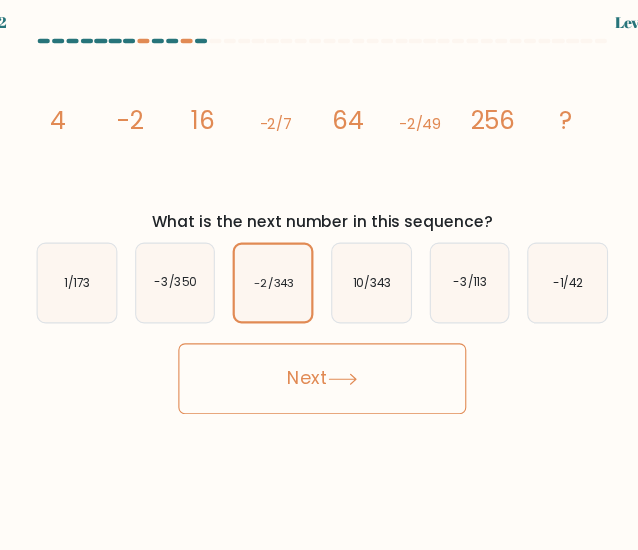 click on "1:12
Level 9" at bounding box center [319, 275] 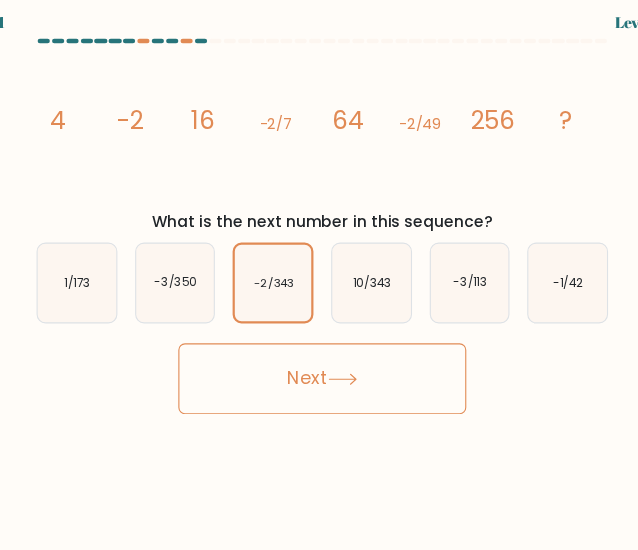 click on "Next" at bounding box center (319, 342) 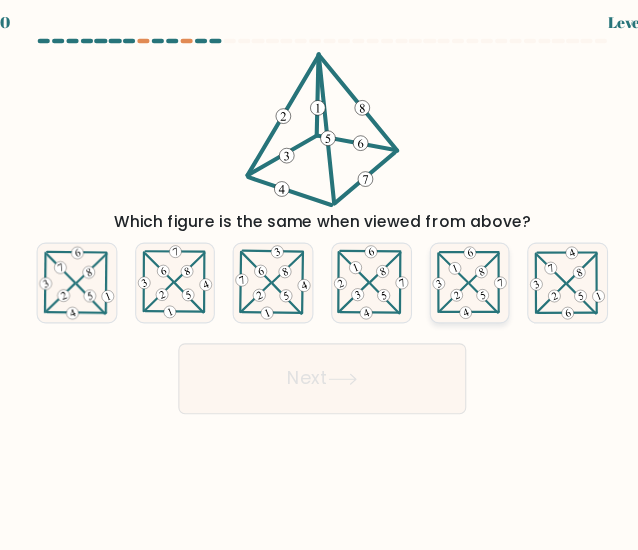click at bounding box center [465, 269] 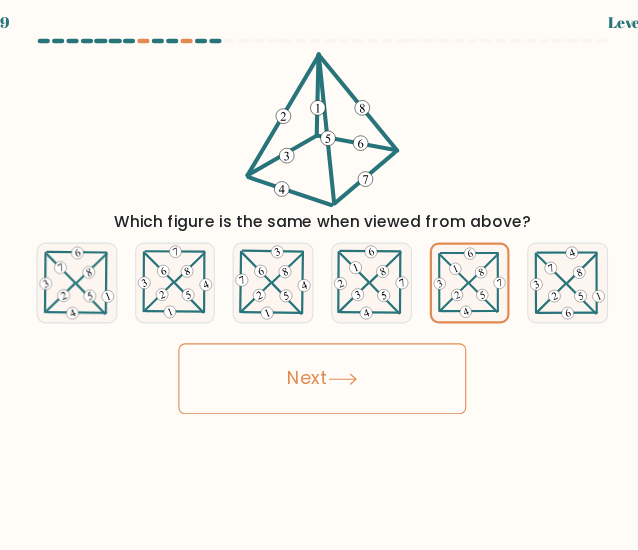 click at bounding box center [337, 342] 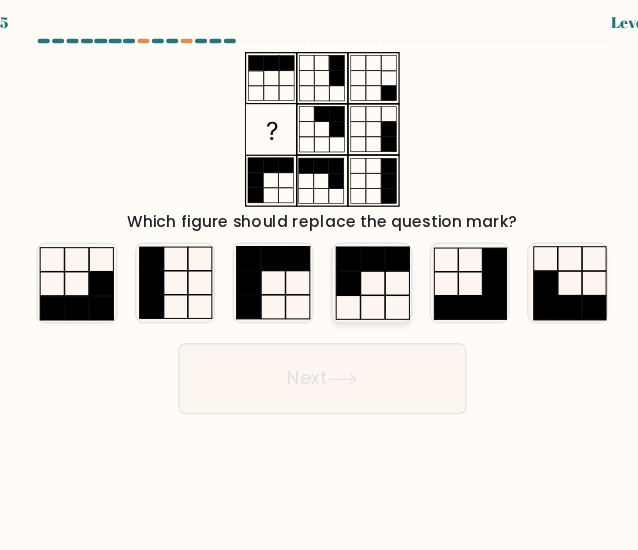 click at bounding box center [363, 255] 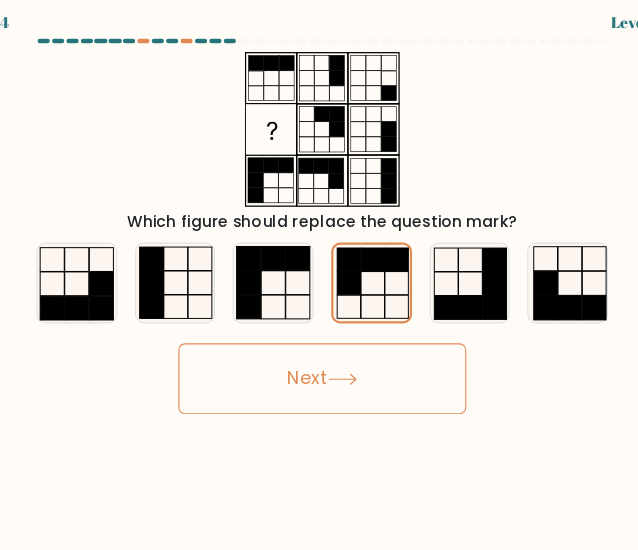 click on "Next" at bounding box center (319, 342) 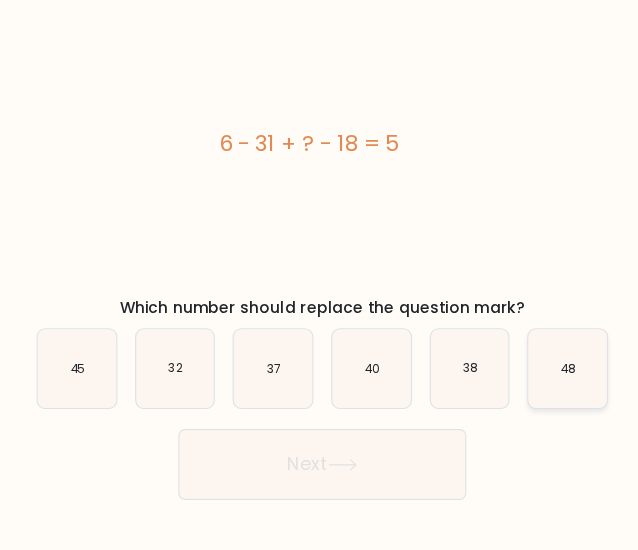 click on "48" at bounding box center (540, 385) 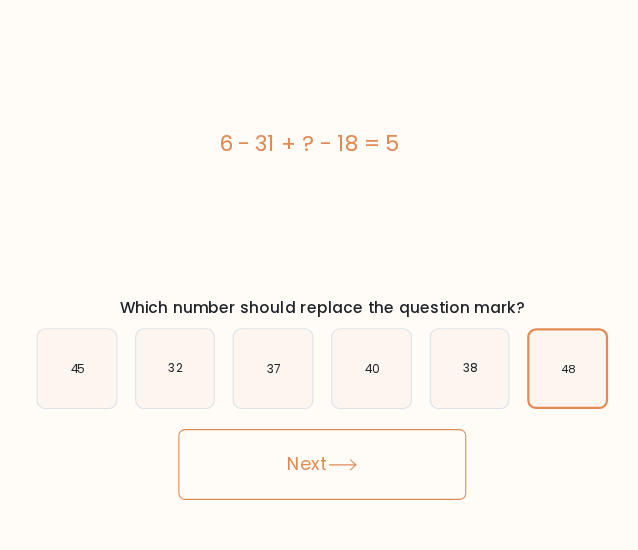 click at bounding box center (337, 472) 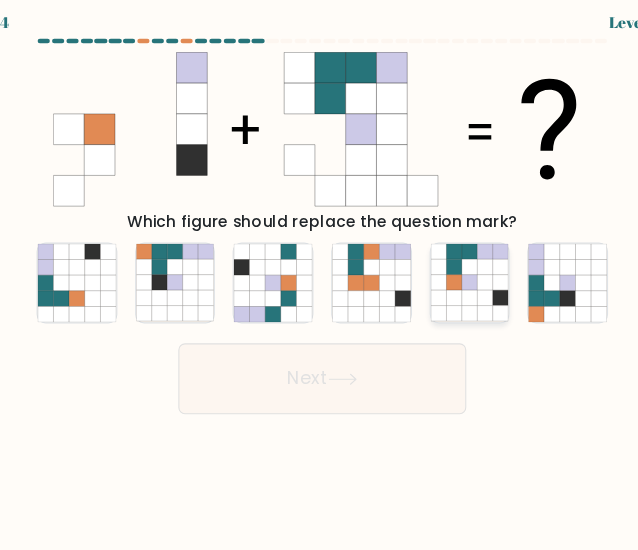click at bounding box center [438, 241] 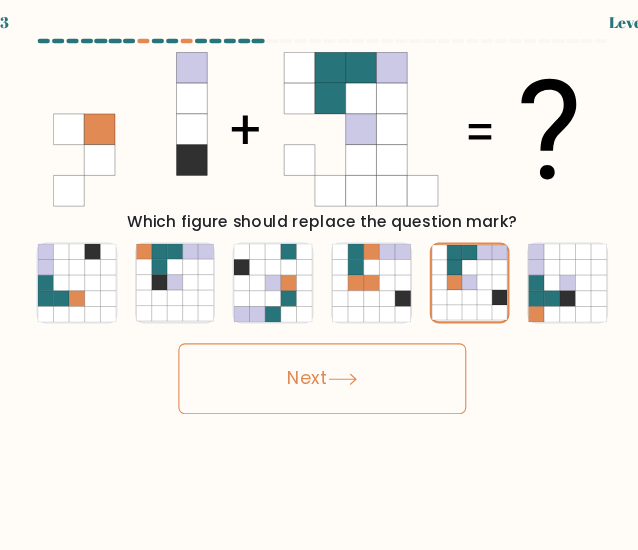 click on "Next" at bounding box center (319, 342) 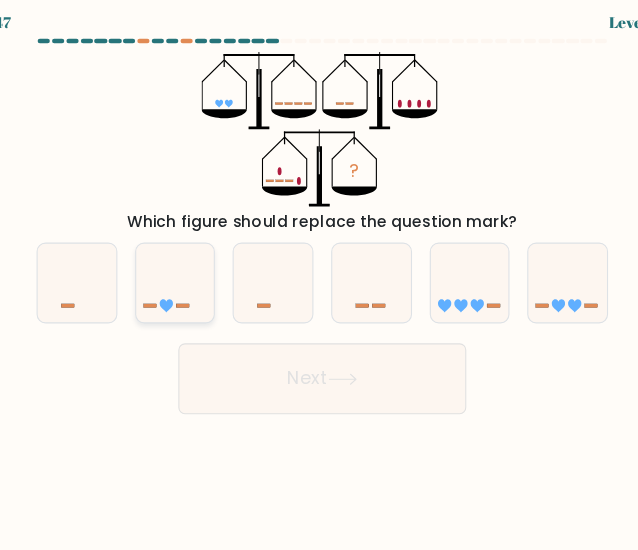click at bounding box center (178, 277) 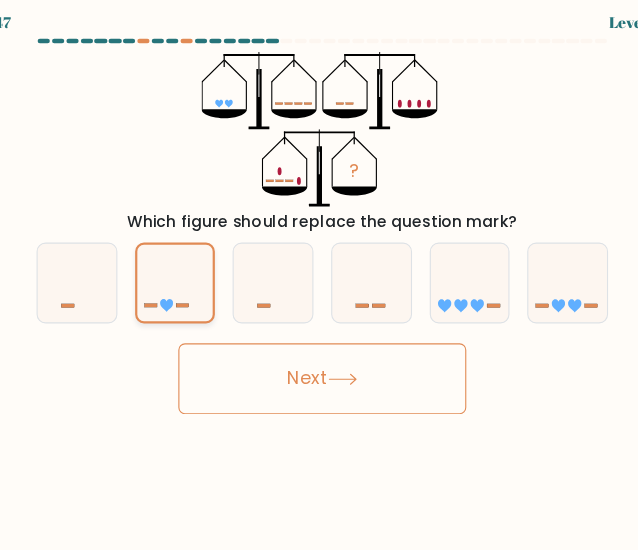 click at bounding box center (186, 255) 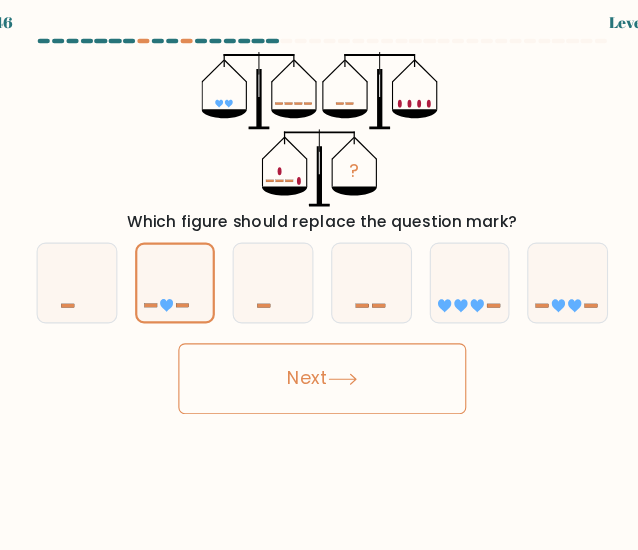 click on "Next" at bounding box center (319, 342) 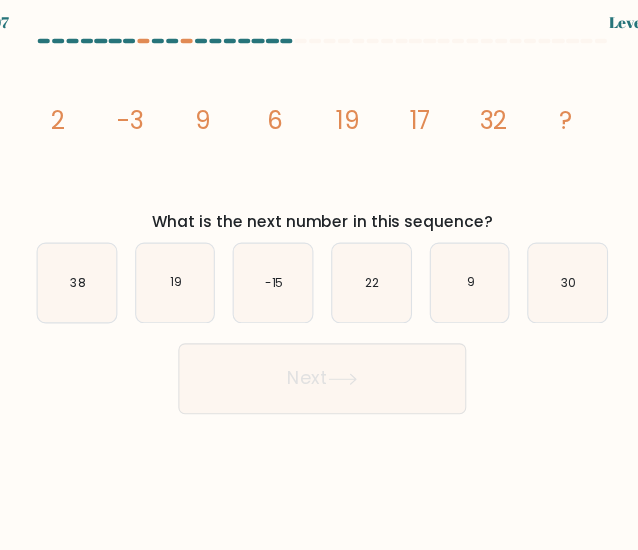 click on "image/svg+xml
2
-3
9
6
19
17
32
?" at bounding box center [319, 117] 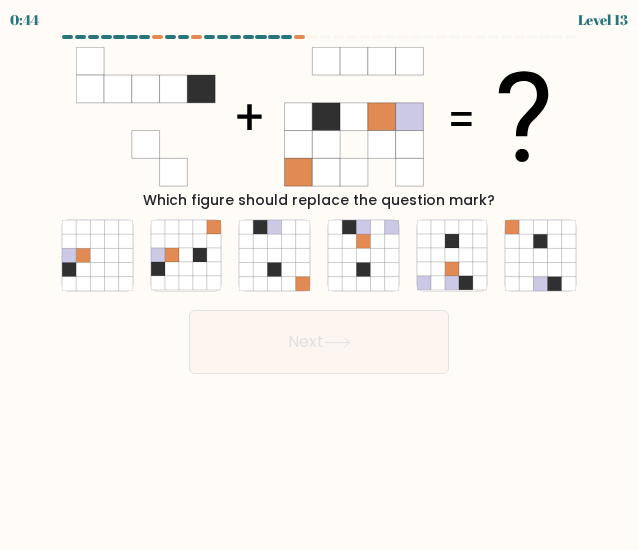 scroll, scrollTop: 0, scrollLeft: 0, axis: both 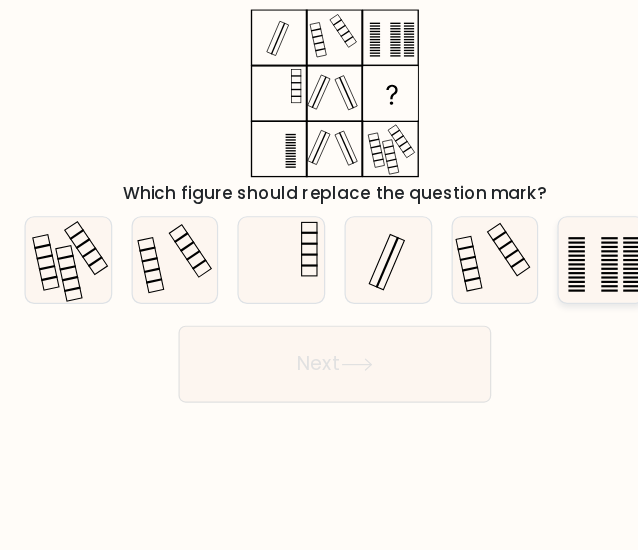click at bounding box center (566, 244) 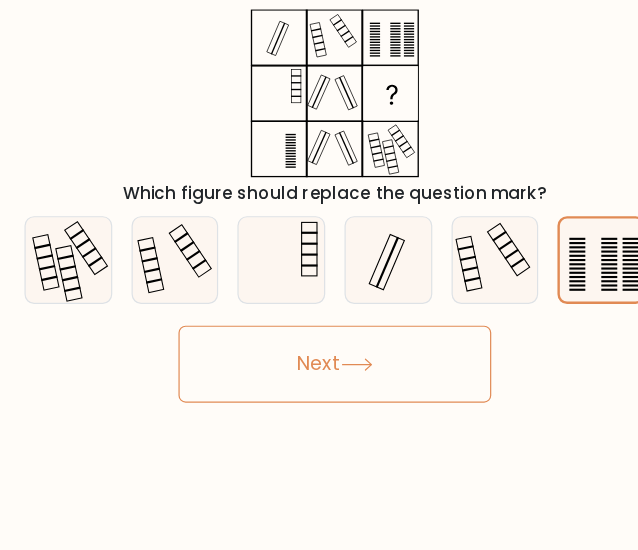 click at bounding box center (337, 342) 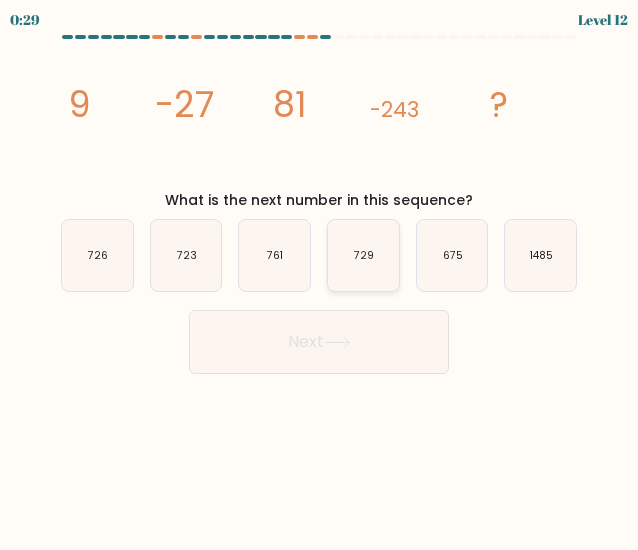 click on "729" at bounding box center (363, 255) 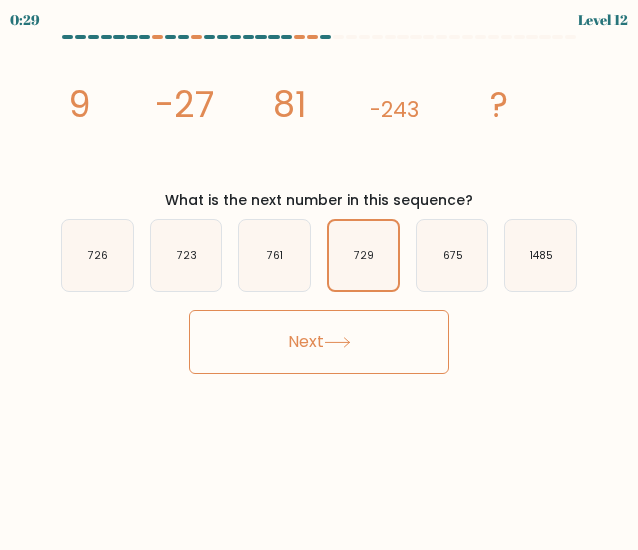 click on "Next" at bounding box center (319, 342) 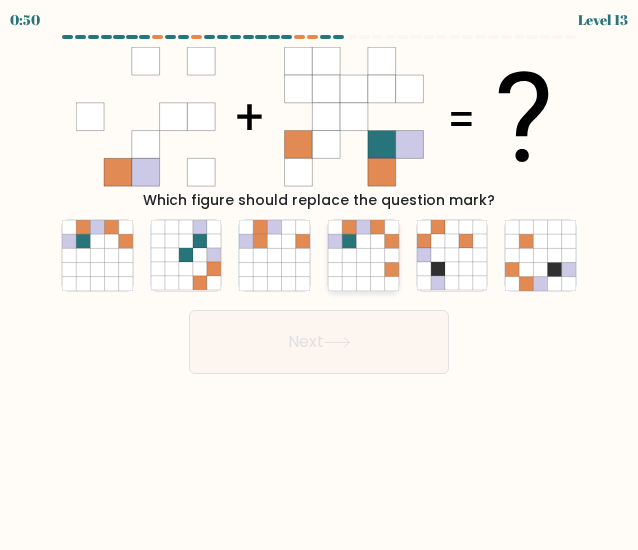 click at bounding box center (363, 241) 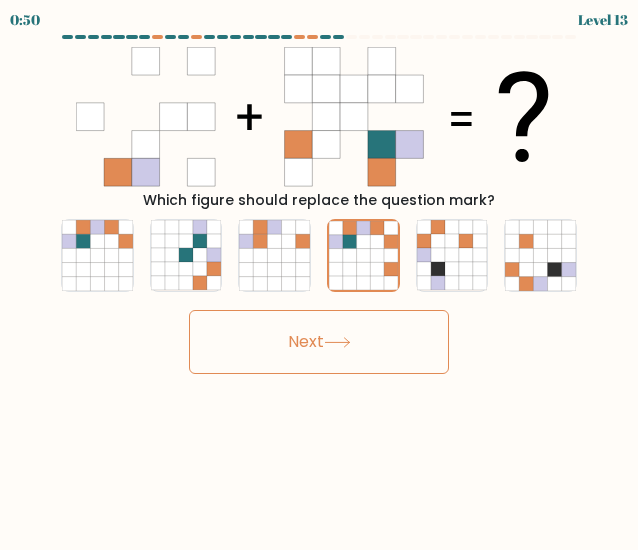 click on "Next" at bounding box center [319, 342] 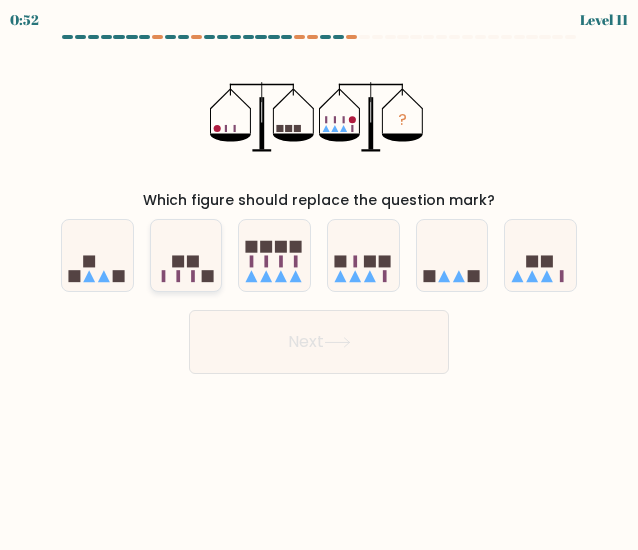 click at bounding box center (178, 277) 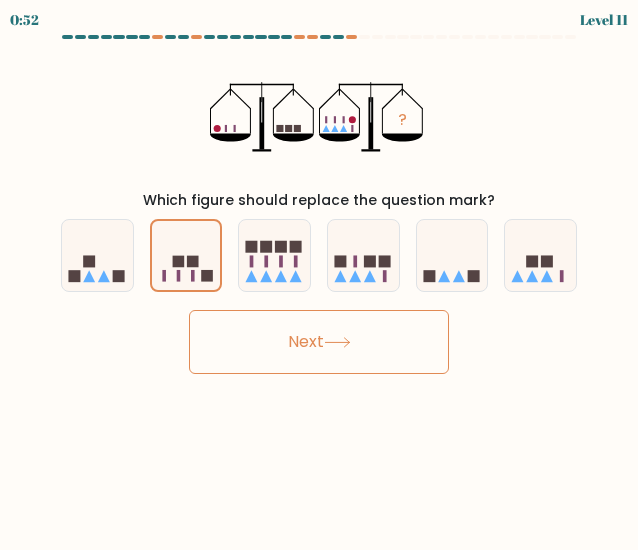 click on "Next" at bounding box center [319, 342] 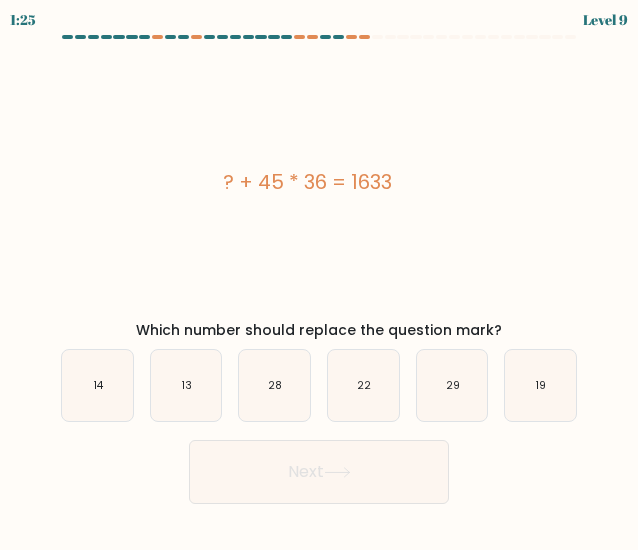 click on "b.
13" at bounding box center (186, 385) 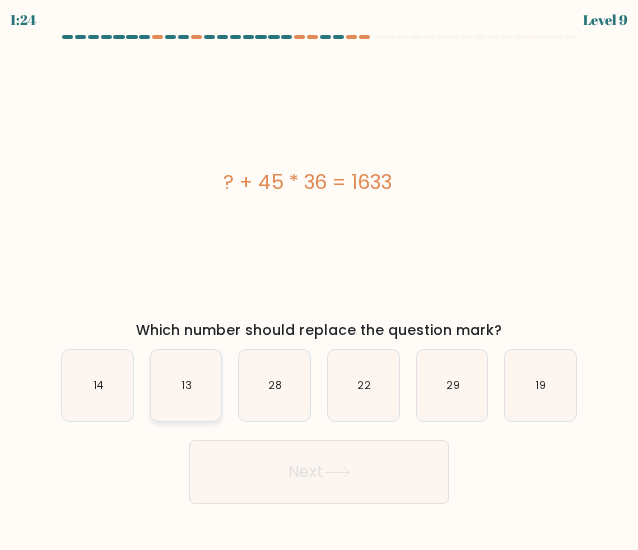 click on "13" at bounding box center [186, 385] 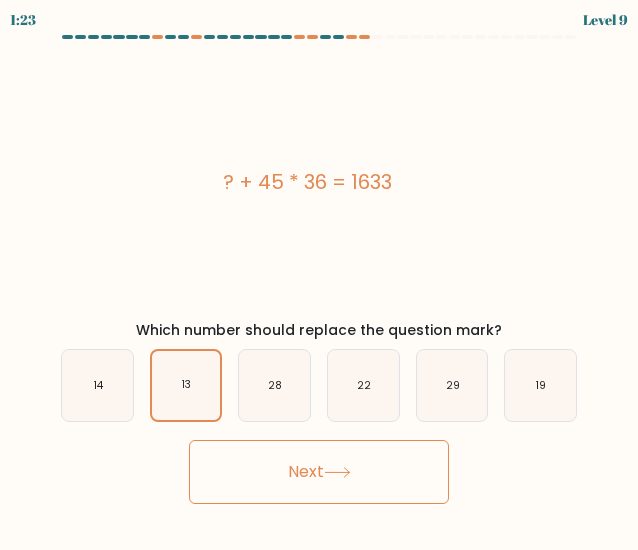 click on "Next" at bounding box center (319, 472) 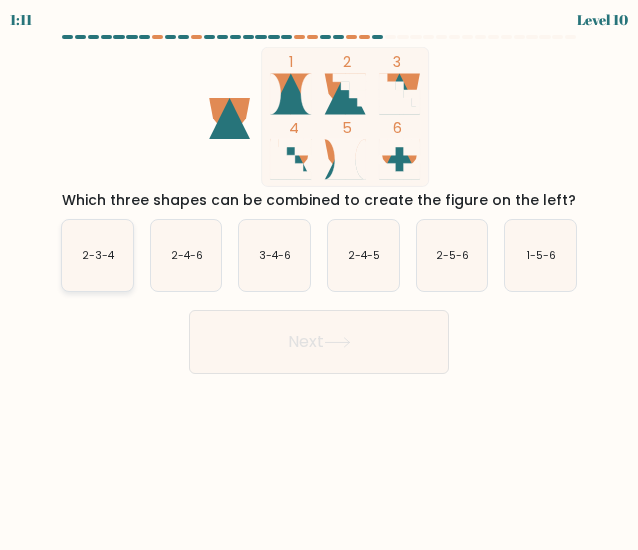 click on "2-3-4" at bounding box center (97, 255) 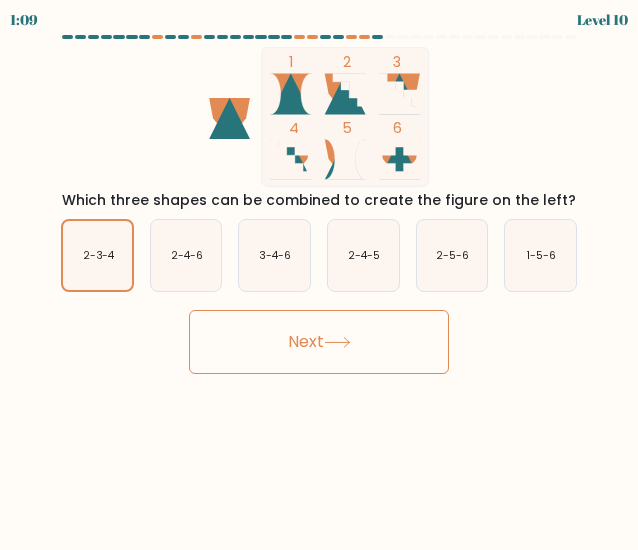 click on "Next" at bounding box center (319, 342) 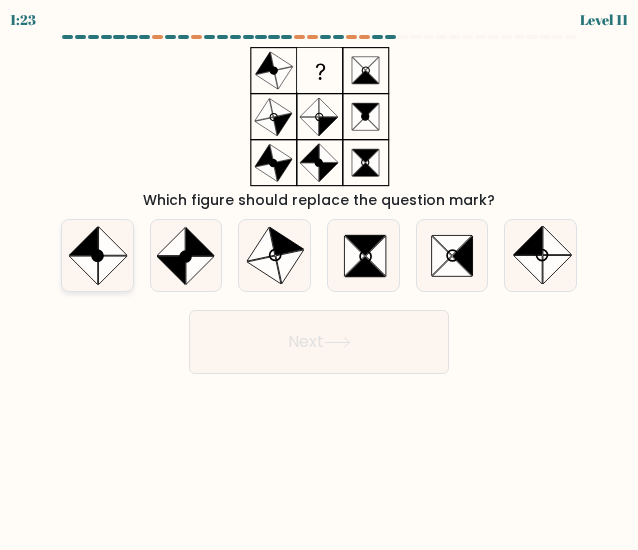 click at bounding box center (112, 270) 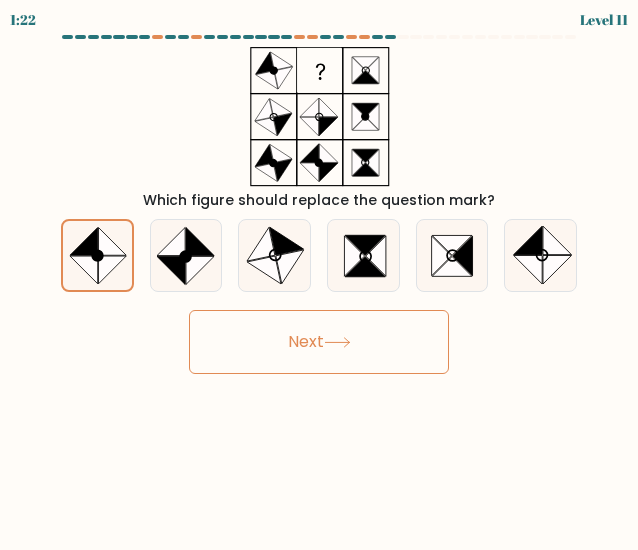 click on "Next" at bounding box center [319, 342] 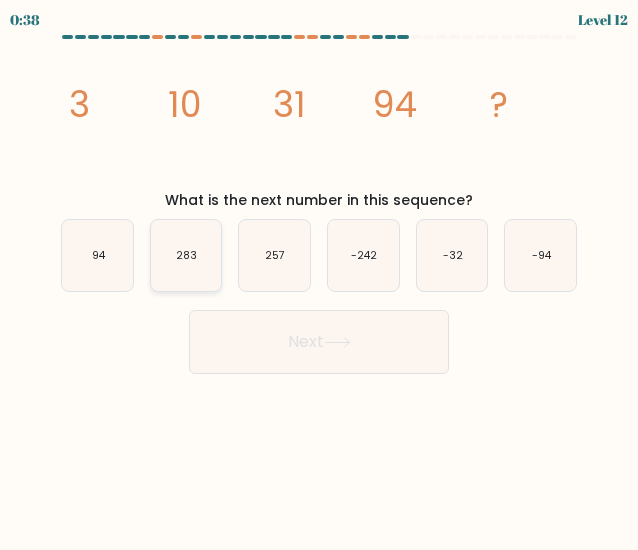 click on "283" at bounding box center (186, 255) 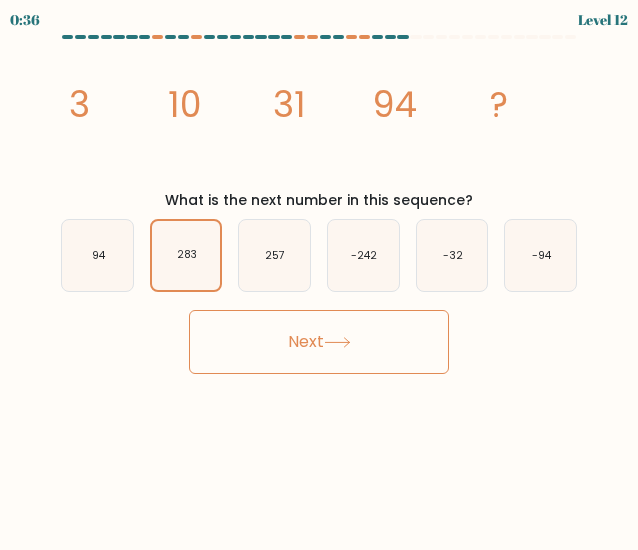 click on "Next" at bounding box center (319, 342) 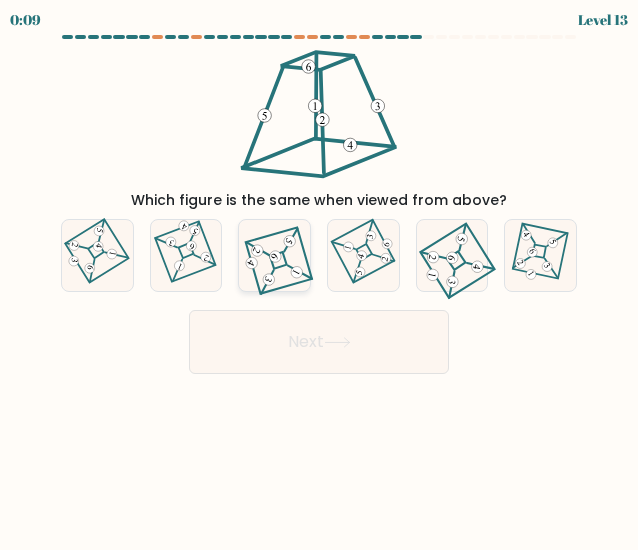 click at bounding box center [274, 255] 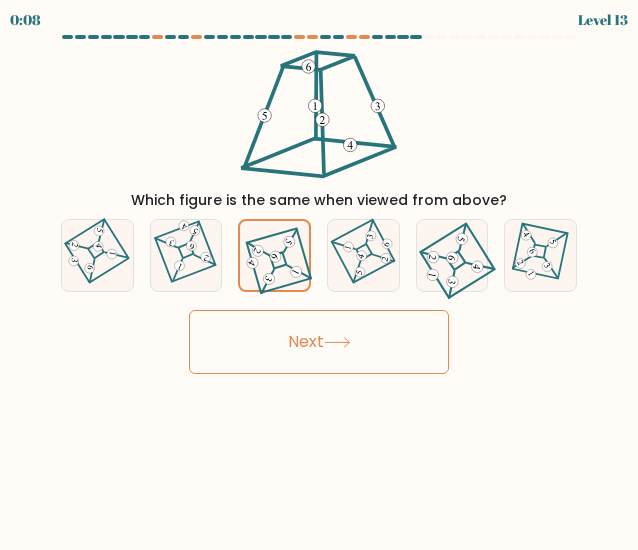click on "Next" at bounding box center (319, 342) 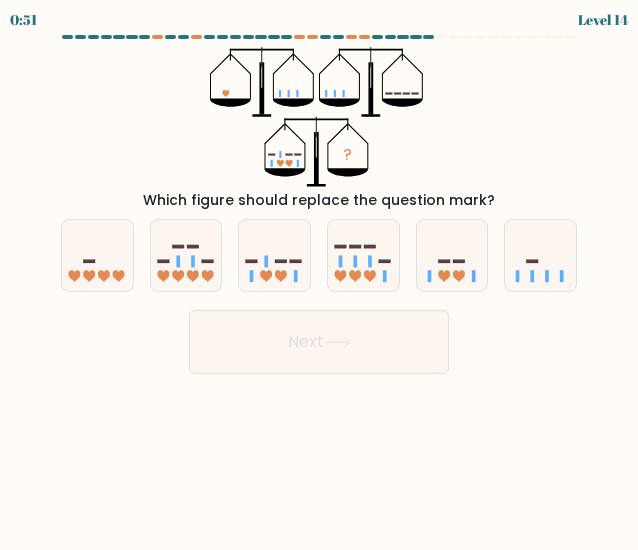 click on "Which figure should replace the question mark?" at bounding box center [319, 200] 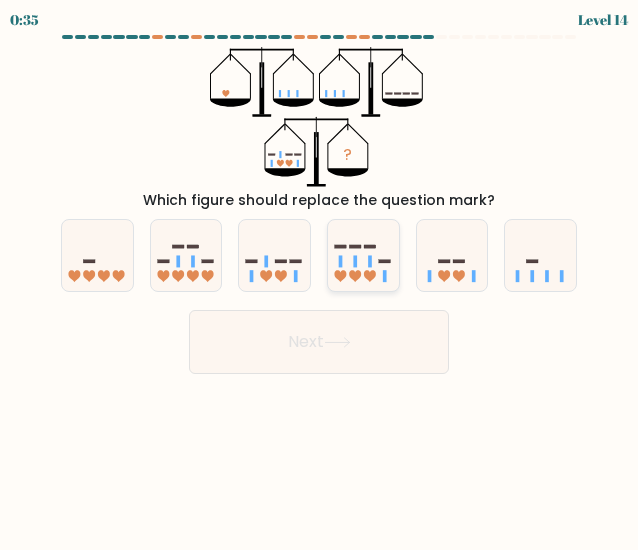 click at bounding box center (363, 255) 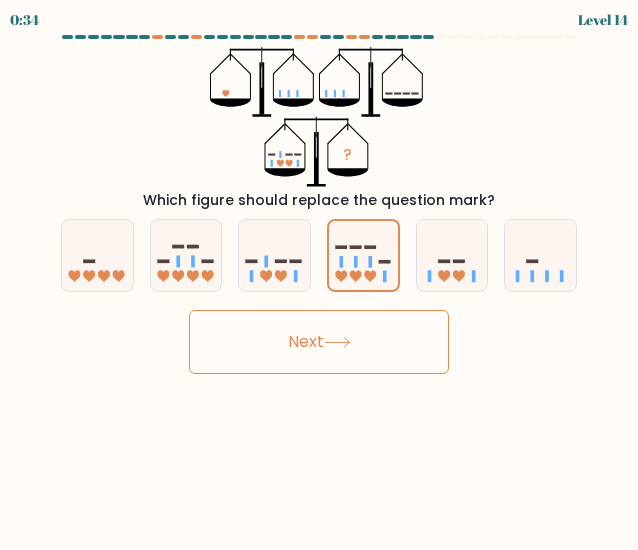 click on "Next" at bounding box center [319, 342] 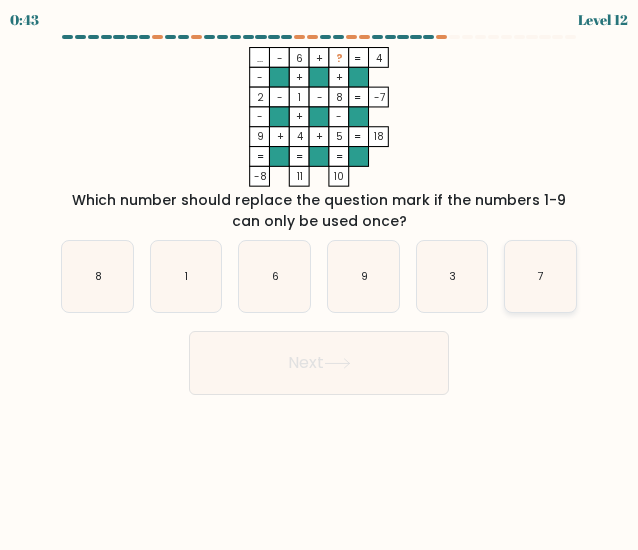 click on "7" at bounding box center [540, 276] 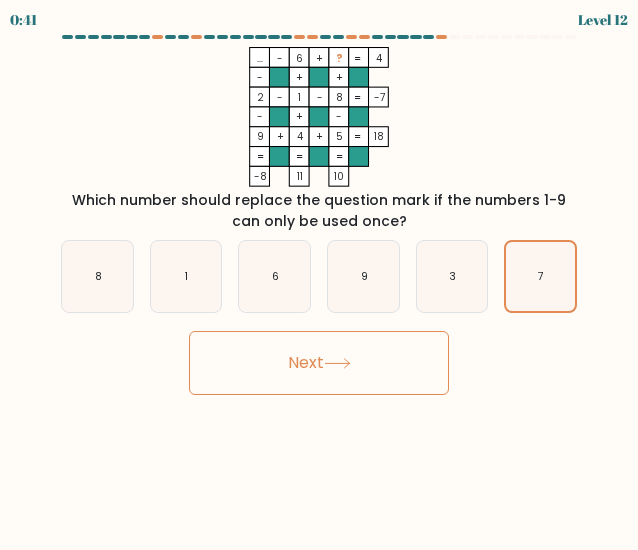 click on "Next" at bounding box center [319, 363] 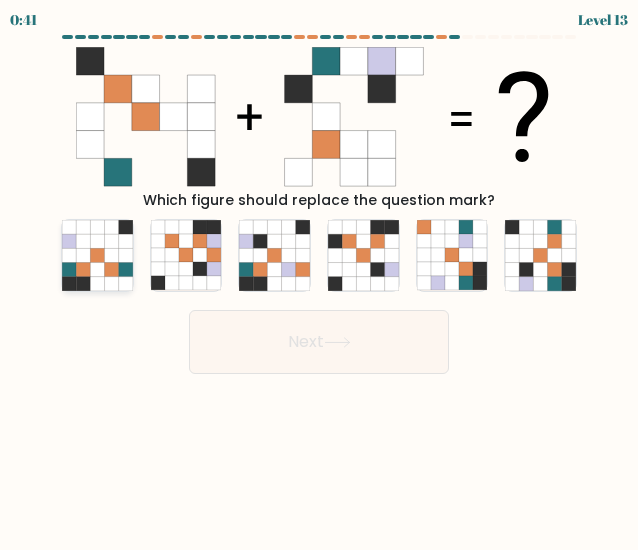click at bounding box center (125, 255) 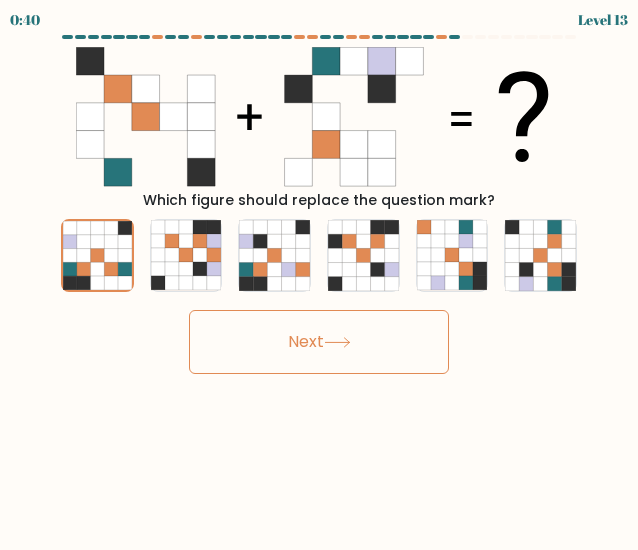 click on "Next" at bounding box center [319, 342] 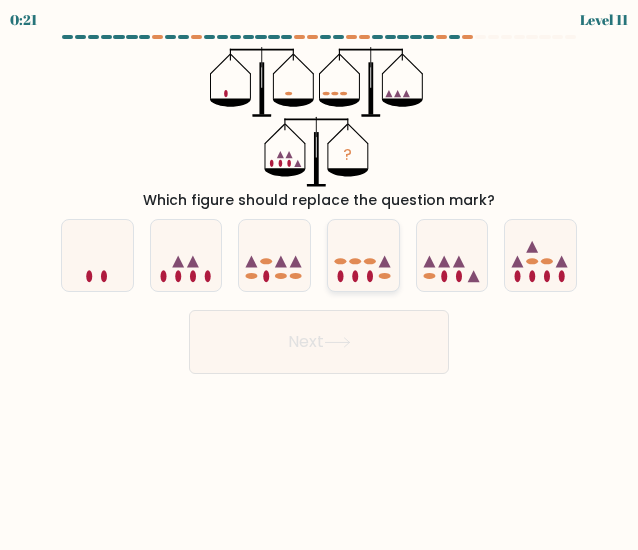 click at bounding box center [363, 255] 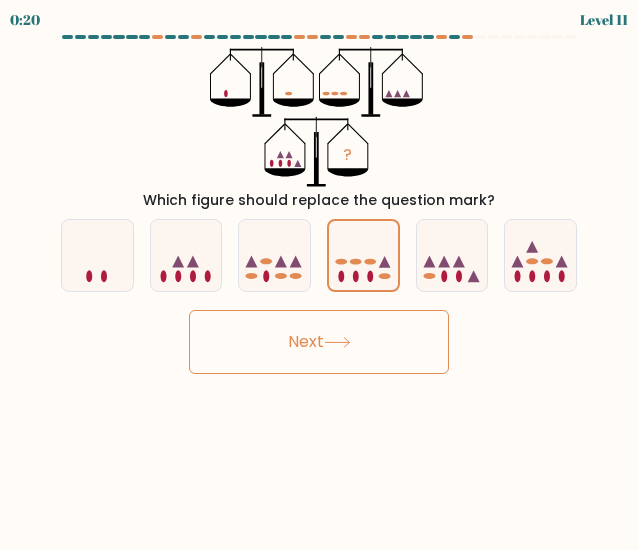 click on "Next" at bounding box center [319, 342] 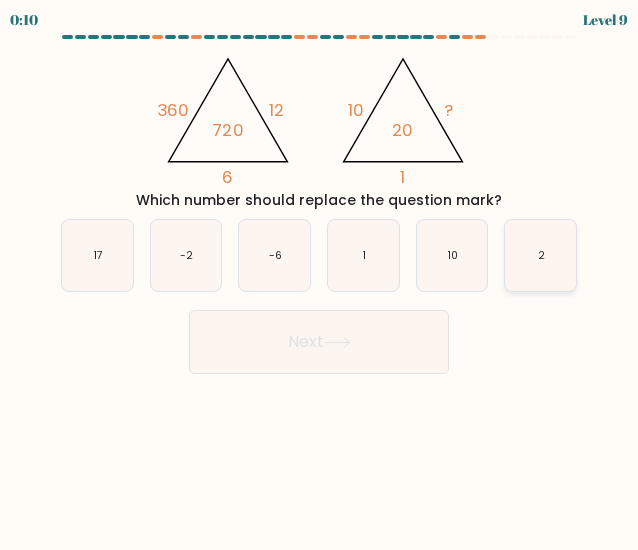 click on "2" at bounding box center (540, 255) 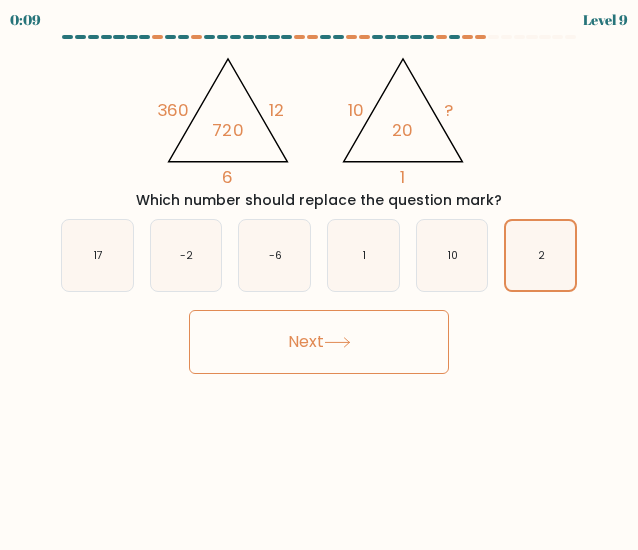 click on "Next" at bounding box center [319, 342] 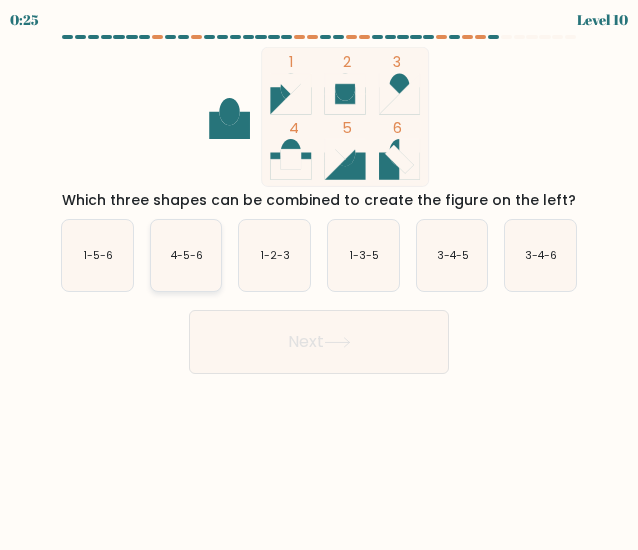 click on "4-5-6" at bounding box center (186, 255) 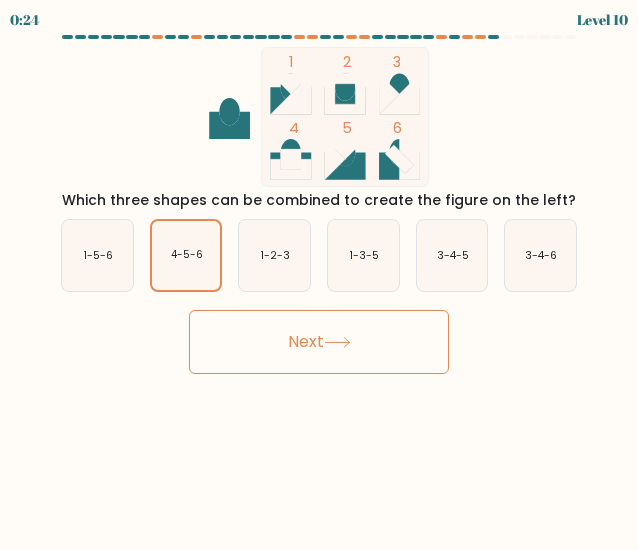 click on "Next" at bounding box center (319, 342) 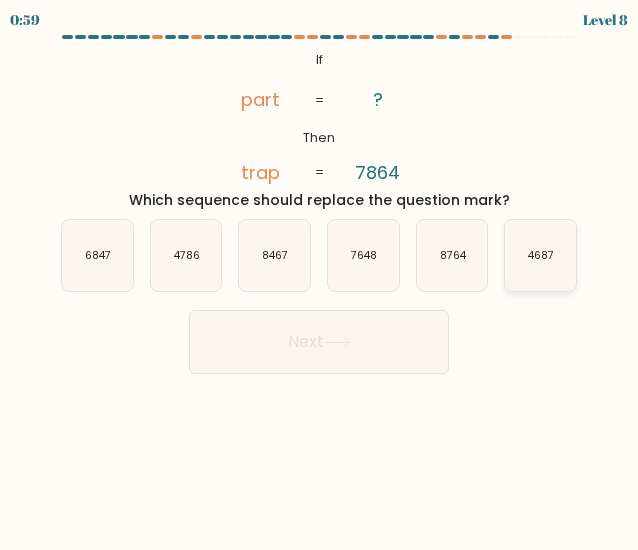 click on "4687" at bounding box center (540, 255) 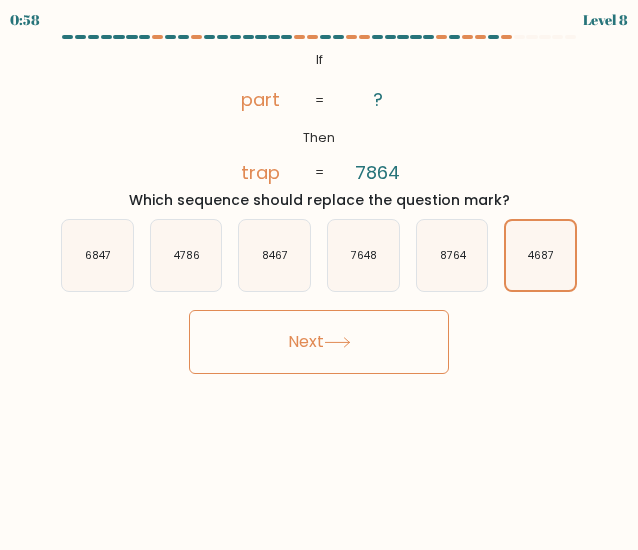 click on "Next" at bounding box center (319, 342) 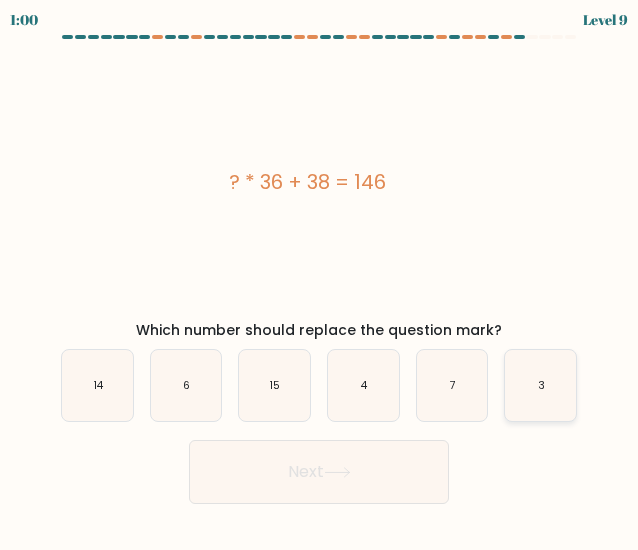 click on "3" at bounding box center [540, 385] 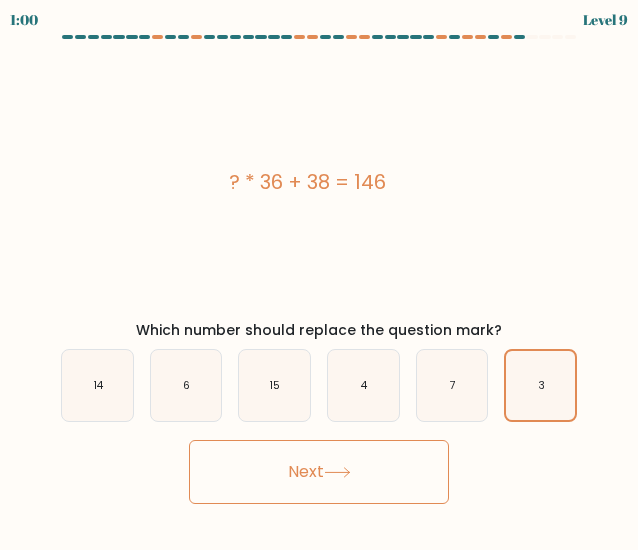 click on "Next" at bounding box center (319, 472) 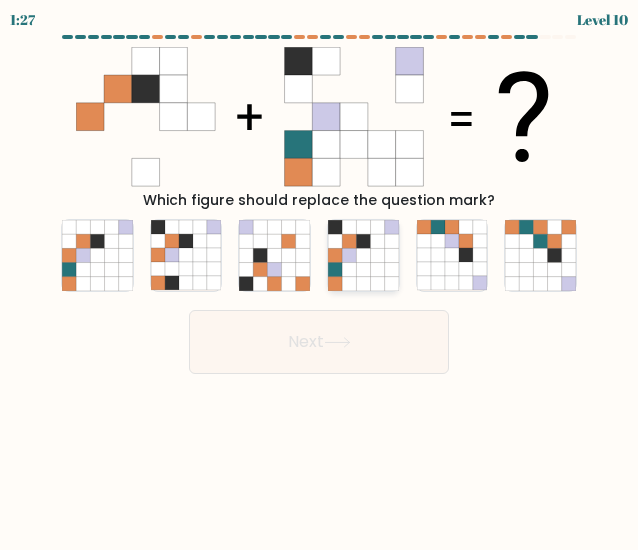 click at bounding box center [349, 269] 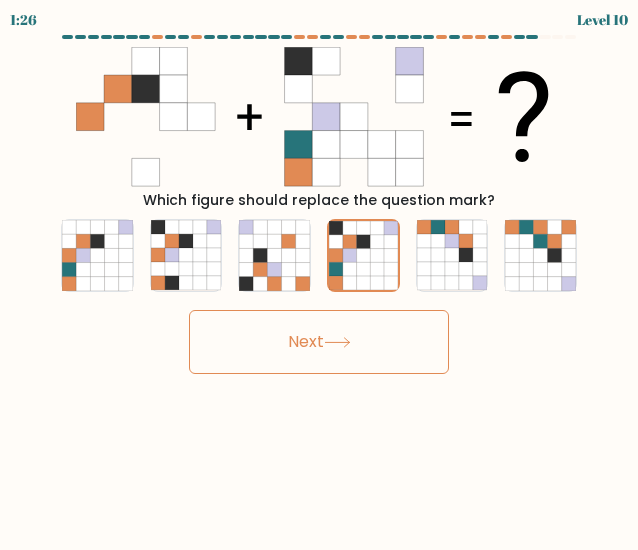 click on "Next" at bounding box center [319, 342] 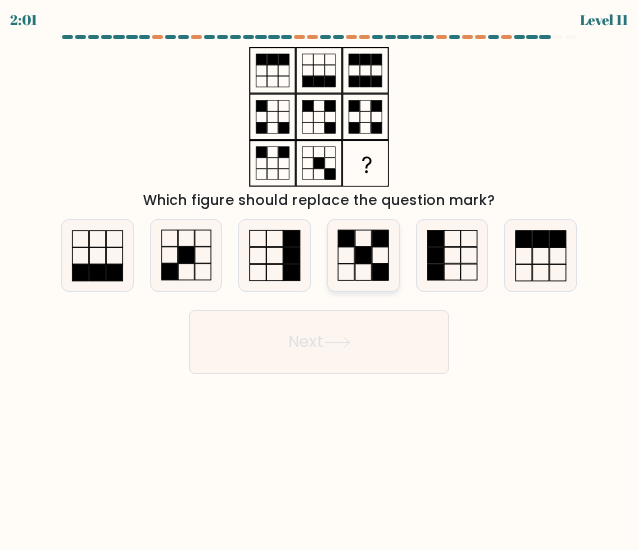 click at bounding box center [363, 255] 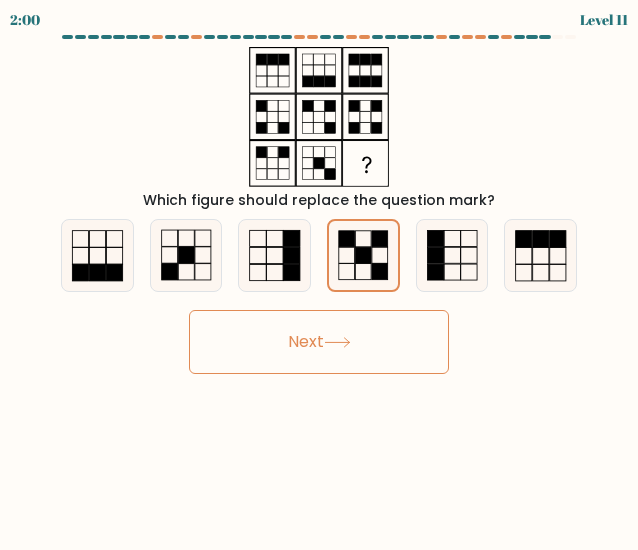 click on "Next" at bounding box center (319, 342) 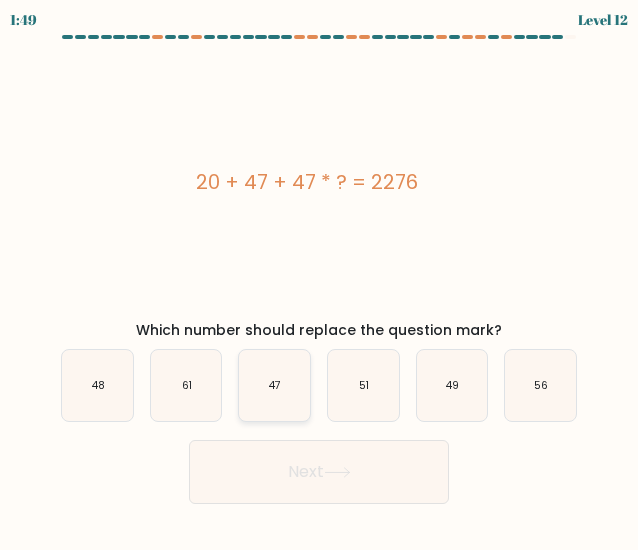 click on "47" at bounding box center [274, 385] 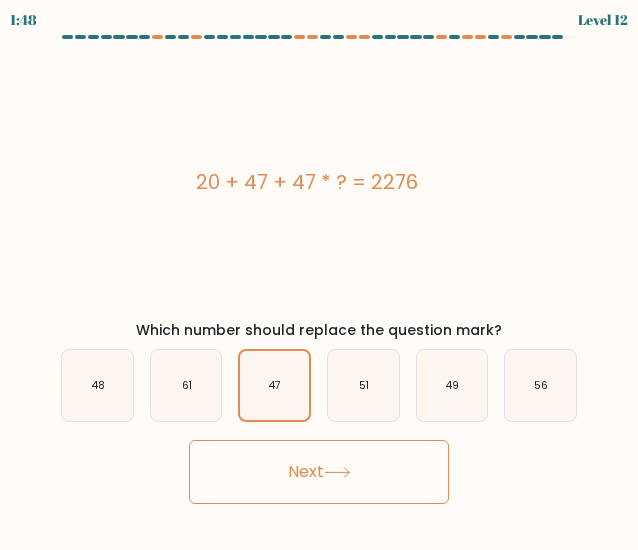 click on "Next" at bounding box center (319, 472) 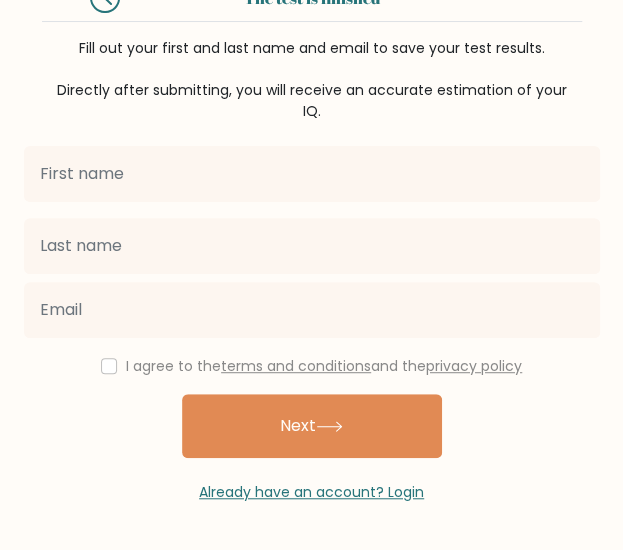 scroll, scrollTop: 0, scrollLeft: 0, axis: both 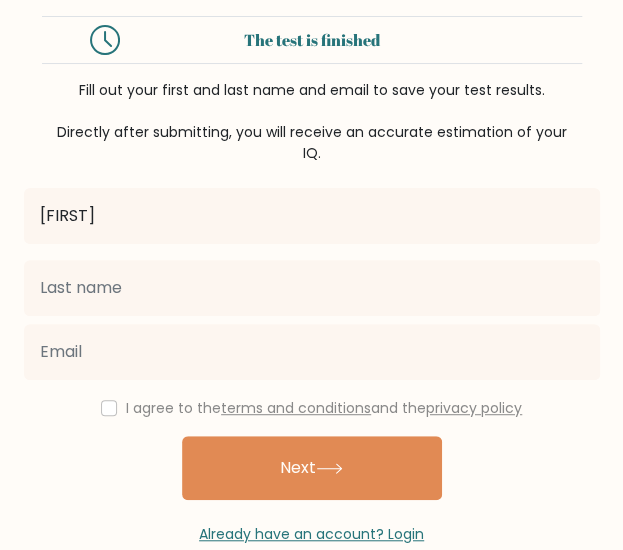 type on "[FIRST]" 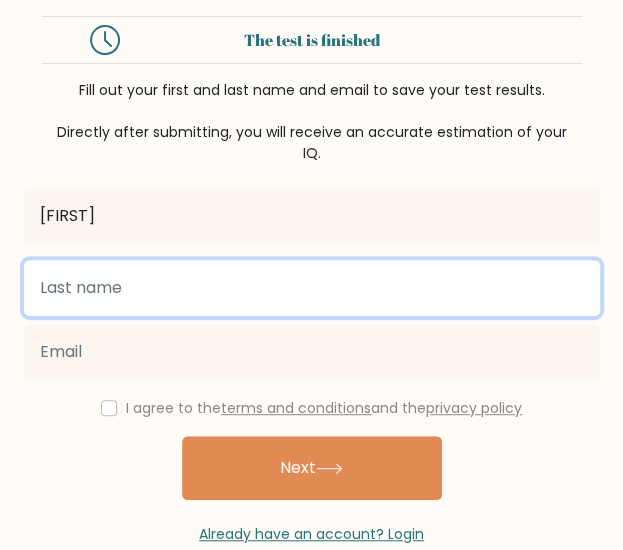 click at bounding box center [312, 288] 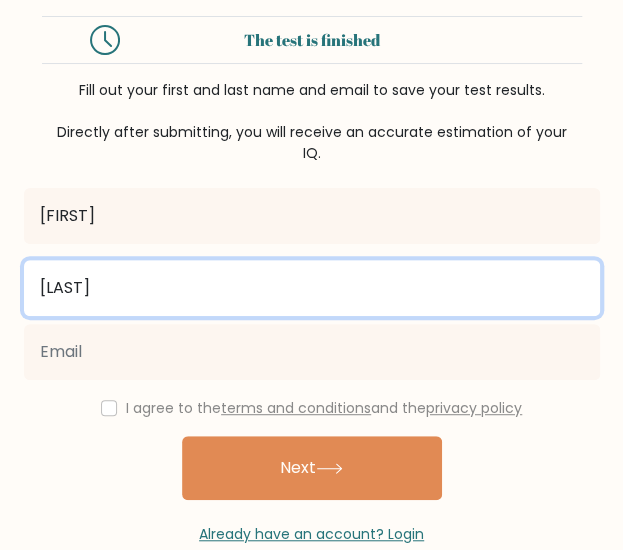 type on "vm" 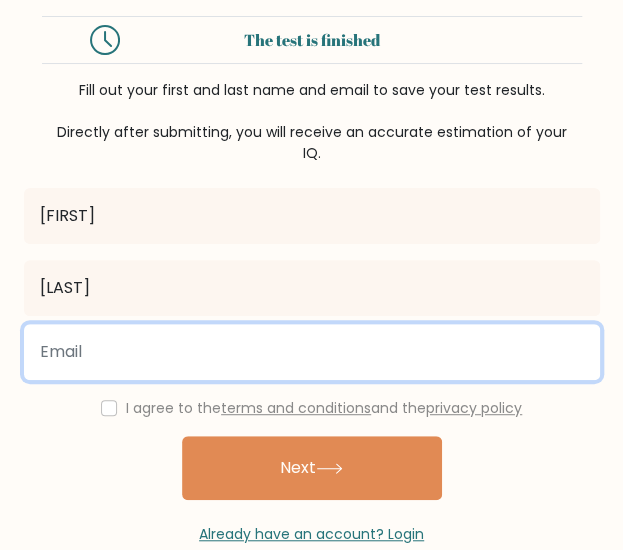 click at bounding box center (312, 352) 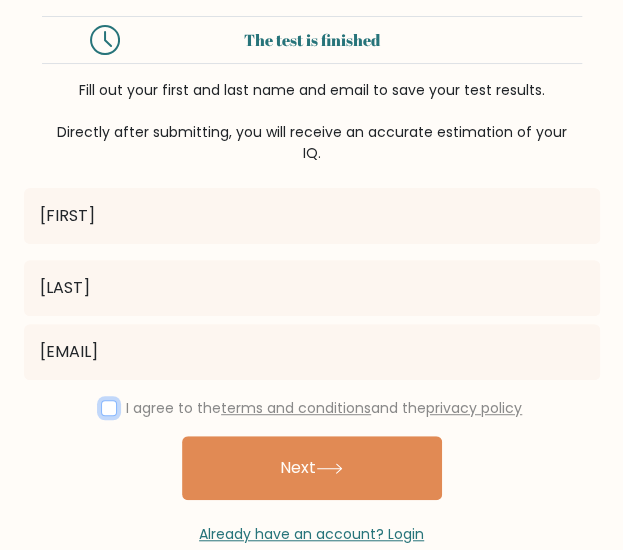 click at bounding box center [109, 408] 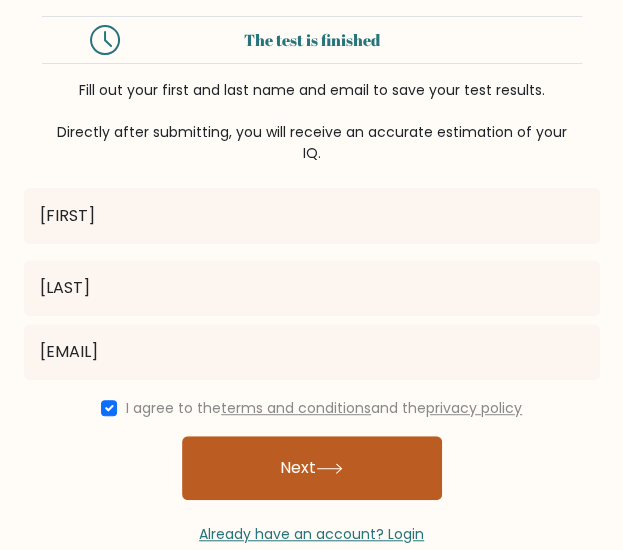 click on "Next" at bounding box center [312, 468] 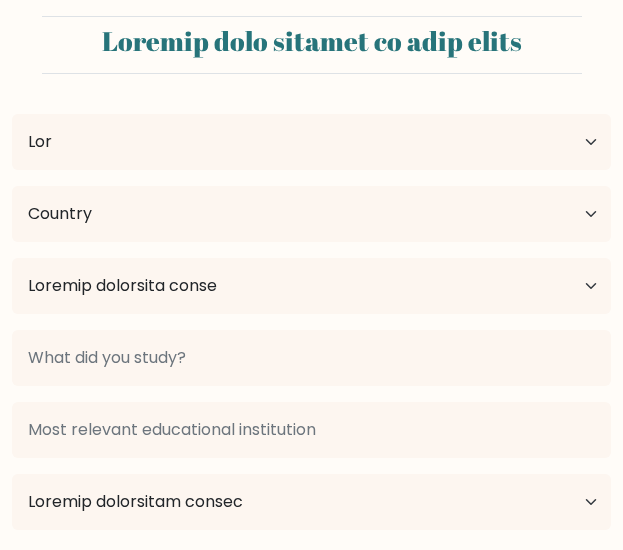 scroll, scrollTop: 0, scrollLeft: 0, axis: both 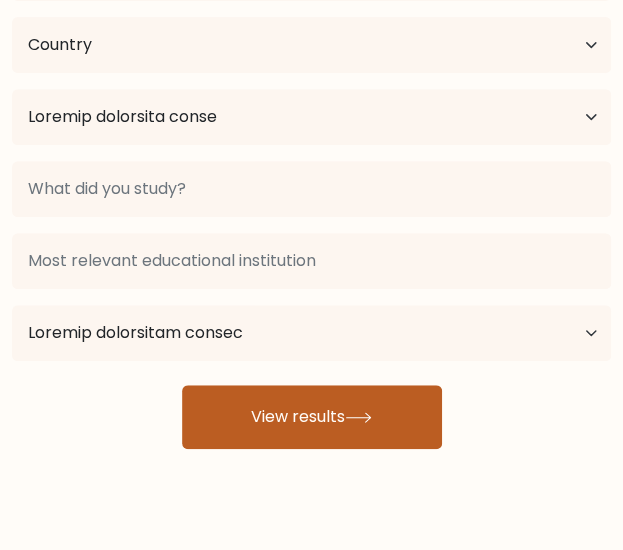 click on "View results" at bounding box center (312, 417) 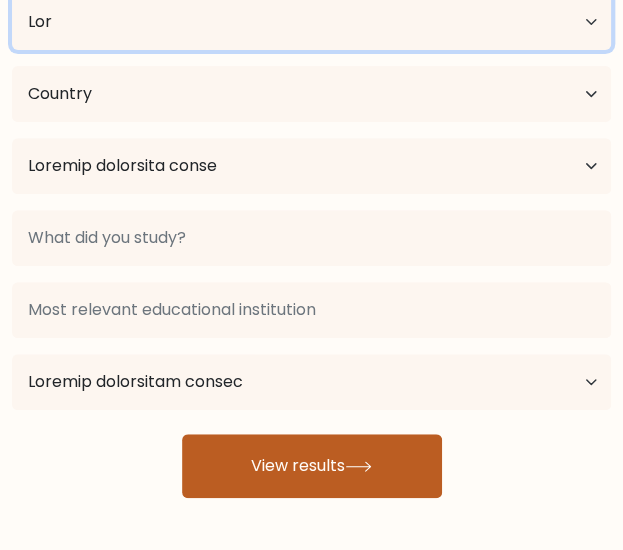 scroll, scrollTop: 113, scrollLeft: 0, axis: vertical 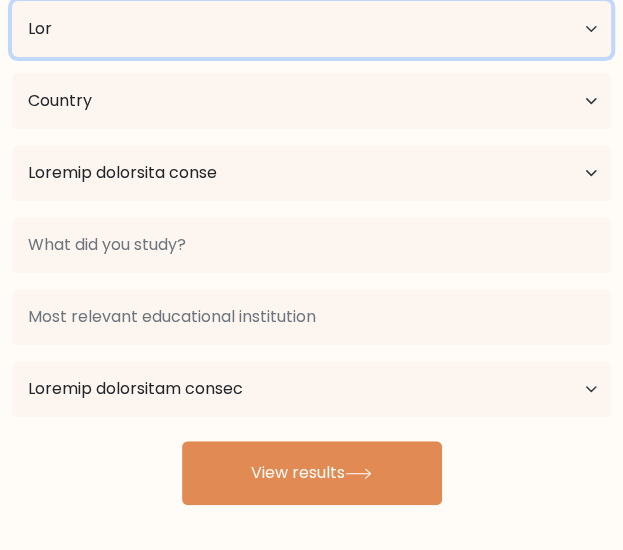 click on "Age
Under 18 years old
18-24 years old
25-34 years old
35-44 years old
45-54 years old
55-64 years old
65 years old and above" at bounding box center (311, 29) 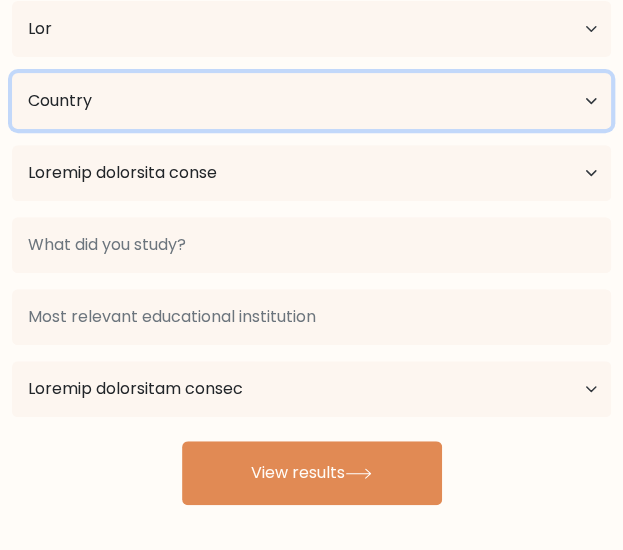 click on "Country
Afghanistan
Albania
Algeria
American Samoa
Andorra
Angola
Anguilla
Antarctica
Antigua and Barbuda
Argentina
Armenia
Aruba
Australia
Austria
Azerbaijan
Bahamas
Bahrain
Bangladesh
Barbados
Belarus
Belgium
Belize
Benin
Bermuda
Bhutan
Bolivia
Bonaire, Sint Eustatius and Saba
Bosnia and Herzegovina
Botswana
Bouvet Island
Brazil
British Indian Ocean Territory
Brunei
Bulgaria
Burkina Faso
Burundi
Cabo Verde
Cambodia
Cameroon
Canada
Cayman Islands
Central African Republic
Chad
Chile
China
Christmas Island
Cocos (Keeling) Islands
Colombia
Comoros
Congo
Congo (the Democratic Republic of the)
Cook Islands
Costa Rica
Côte d'Ivoire
Croatia
Cuba" at bounding box center [311, 101] 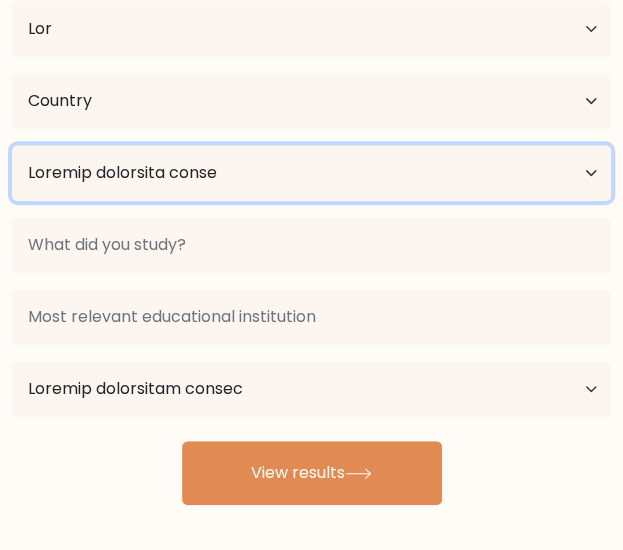 click on "Highest education level
No schooling
Primary
Lower Secondary
Upper Secondary
Occupation Specific
Bachelor's degree
Master's degree
Doctoral degree" at bounding box center (311, 173) 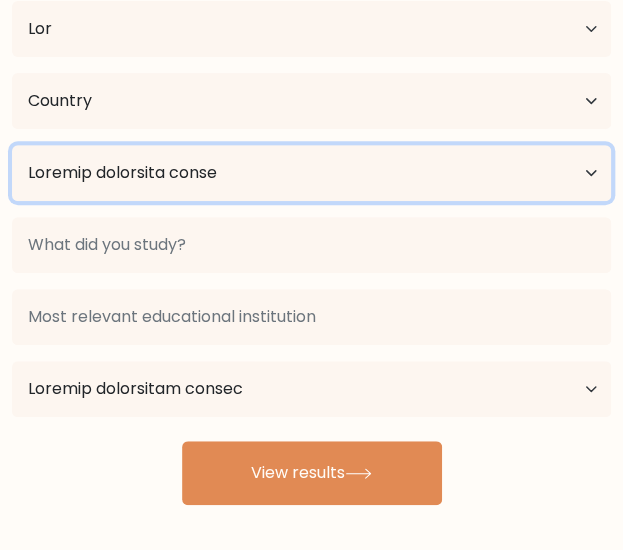 select on "upper_secondary" 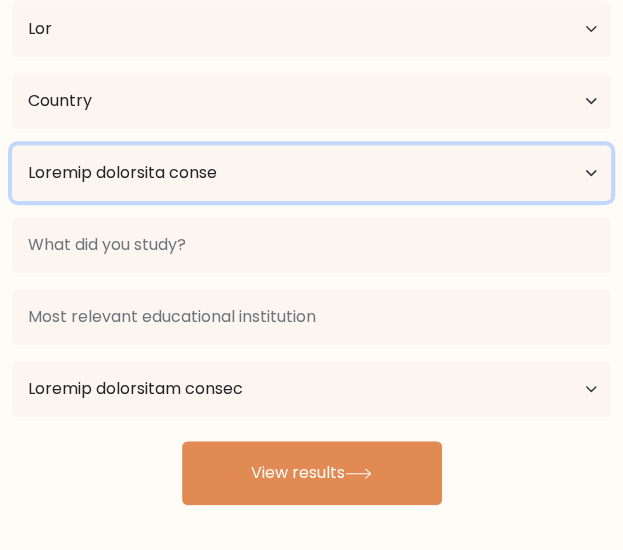 click on "Highest education level
No schooling
Primary
Lower Secondary
Upper Secondary
Occupation Specific
Bachelor's degree
Master's degree
Doctoral degree" at bounding box center [311, 173] 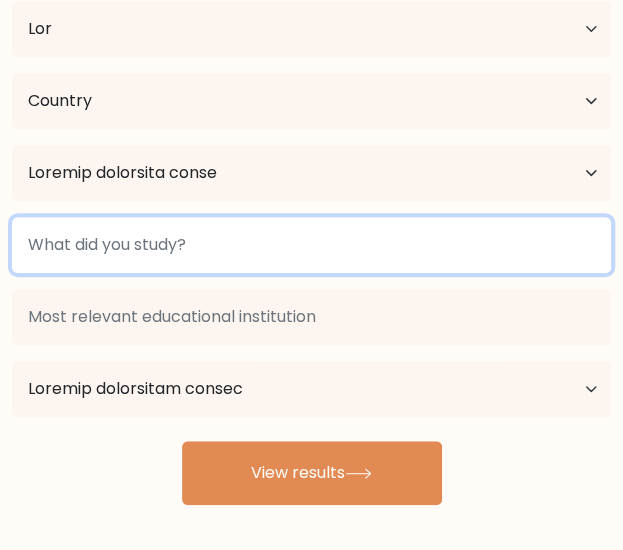click at bounding box center (311, 245) 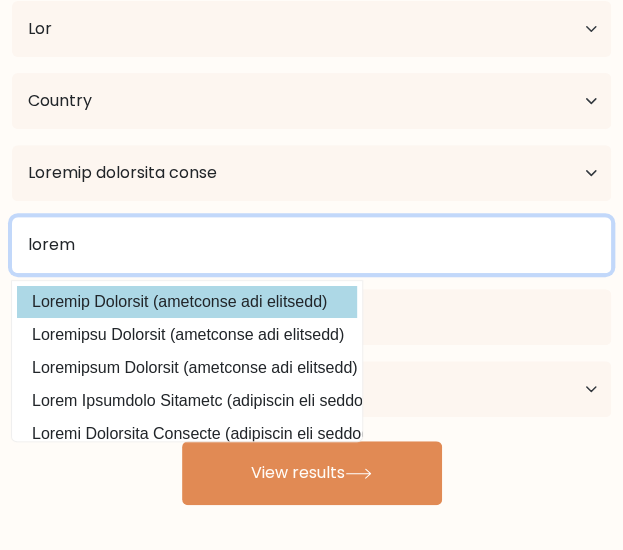 type on "teach" 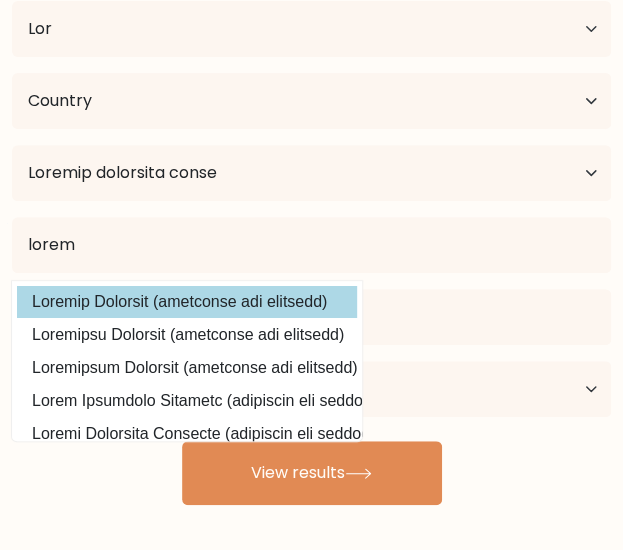 click on "Mariliis
vm
Age
Under 18 years old
18-24 years old
25-34 years old
35-44 years old
45-54 years old
55-64 years old
65 years old and above
Country
Afghanistan
Albania
Algeria
American Samoa
Andorra
Angola
Anguilla
Antarctica
Antigua and Barbuda
Argentina
Armenia
Aruba
Australia
Austria
Azerbaijan
Bahamas
Bahrain
Bangladesh
Barbados
Belarus
Belgium
Belize
Benin
Bermuda
Bhutan
Bolivia
Bonaire, Sint Eustatius and Saba
Bosnia and Herzegovina
Botswana
Bouvet Island
Brazil
Brunei" at bounding box center [311, 241] 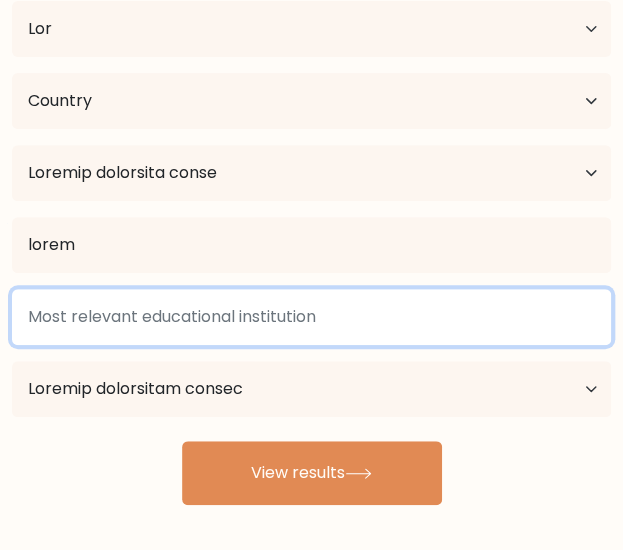 click at bounding box center (311, 317) 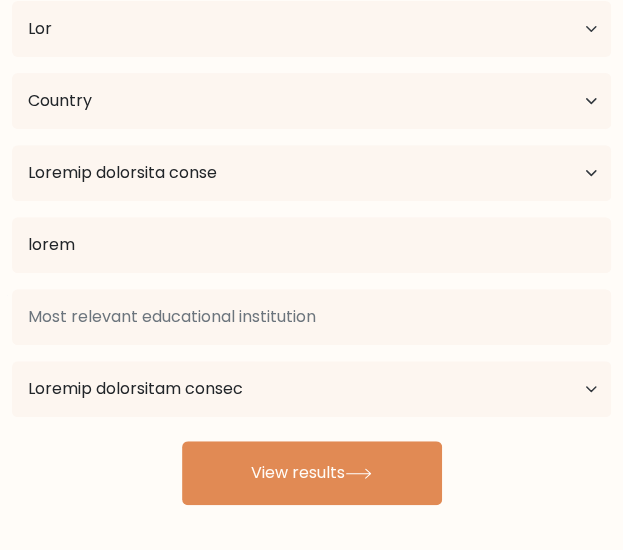 click on "Compare your results to your peers
Mariliis
vm
Age
Under 18 years old
18-24 years old
25-34 years old
35-44 years old
45-54 years old
55-64 years old
65 years old and above
Country
Afghanistan
Albania
Algeria
American Samoa
Andorra
Angola
Anguilla
Antarctica
Antigua and Barbuda
Argentina
Armenia
Aruba" at bounding box center [311, 266] 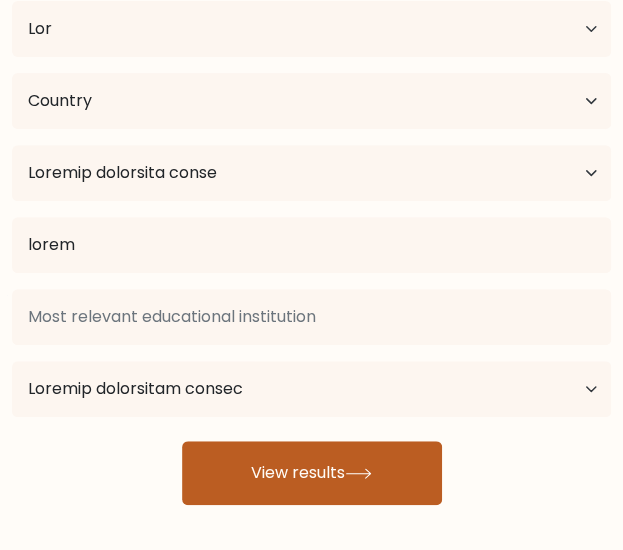 click on "View results" at bounding box center (312, 473) 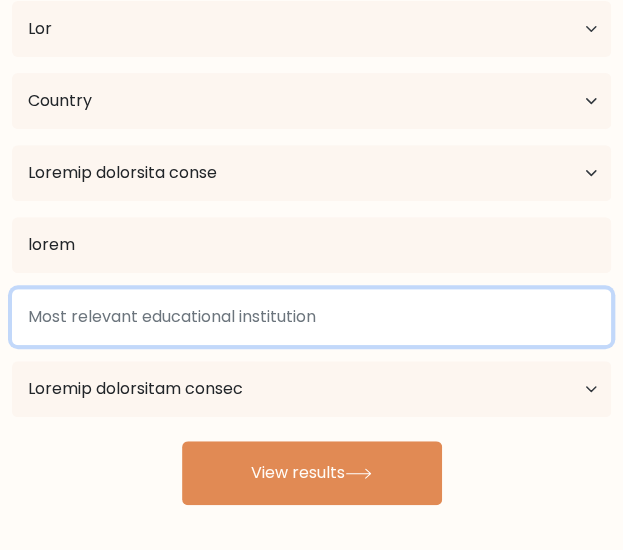 click at bounding box center [311, 317] 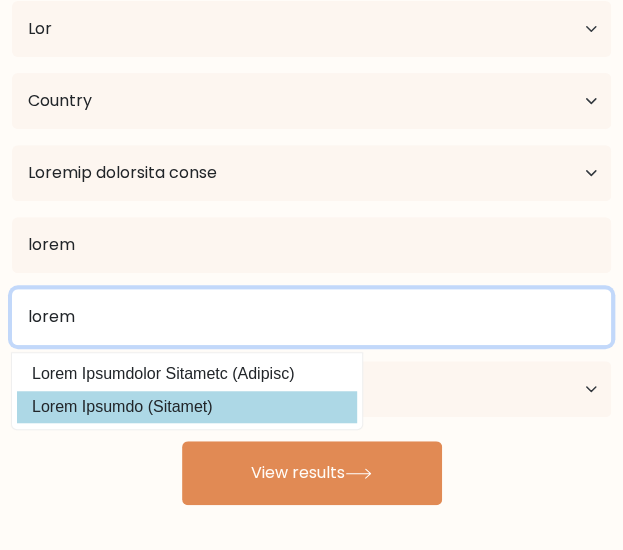 type on "tartu" 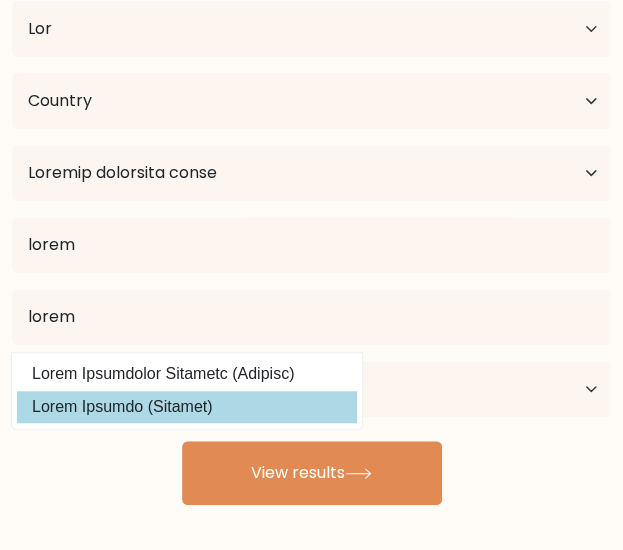 click on "Tartu Ülikool (Estonia)" at bounding box center [187, 407] 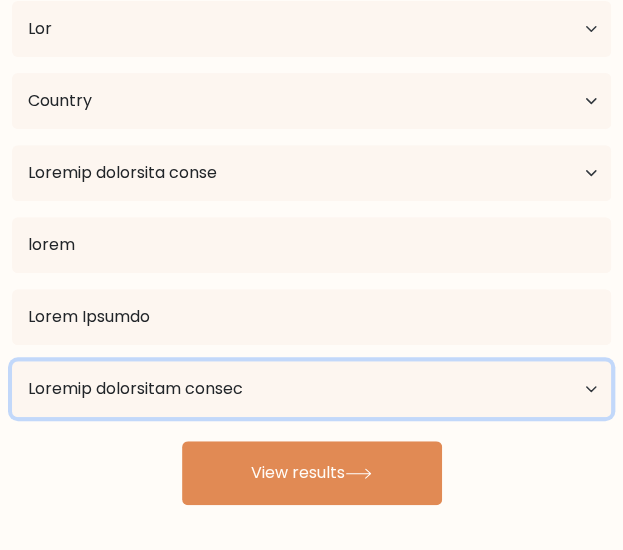 click on "Current employment status
Employed
Student
Retired
Other / prefer not to answer" at bounding box center [311, 389] 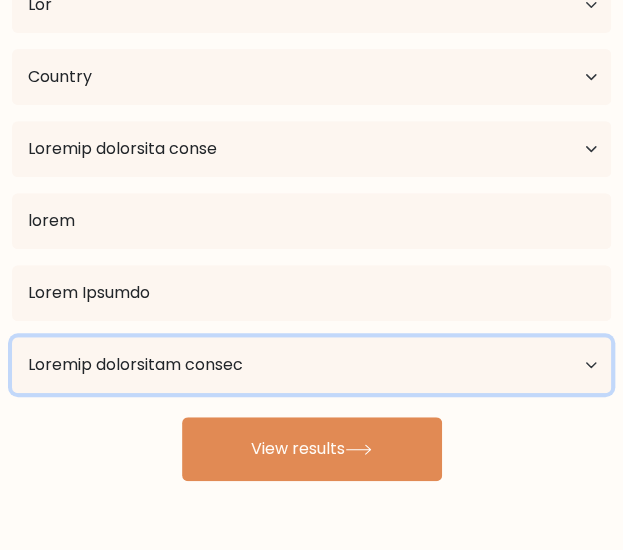 scroll, scrollTop: 162, scrollLeft: 0, axis: vertical 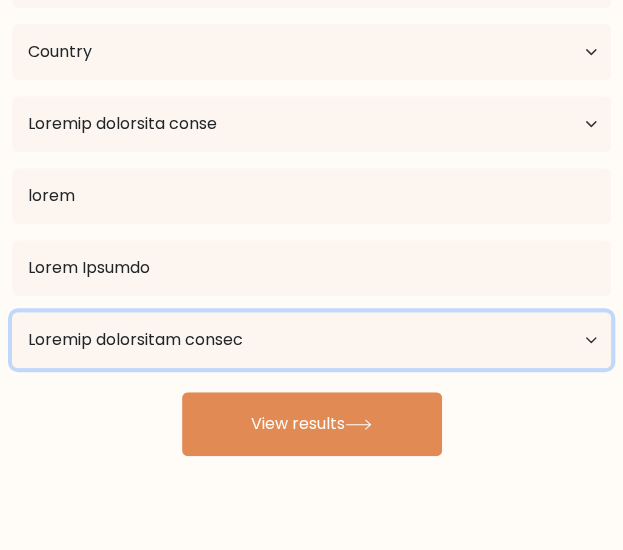 click on "Current employment status
Employed
Student
Retired
Other / prefer not to answer" at bounding box center (311, 340) 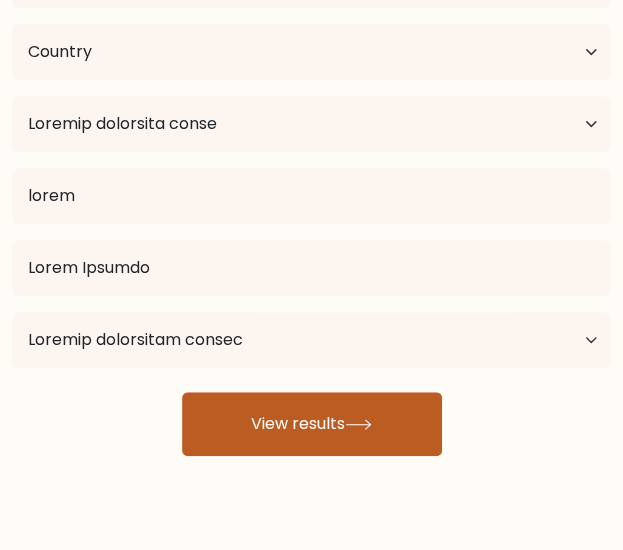 click on "View results" at bounding box center [312, 424] 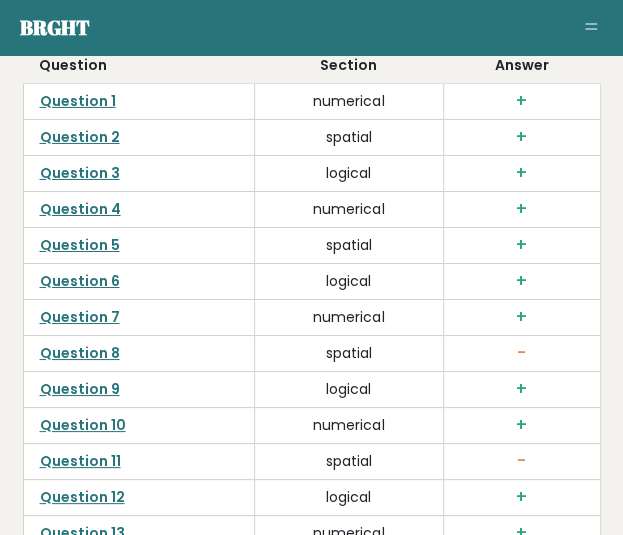 scroll, scrollTop: 5374, scrollLeft: 0, axis: vertical 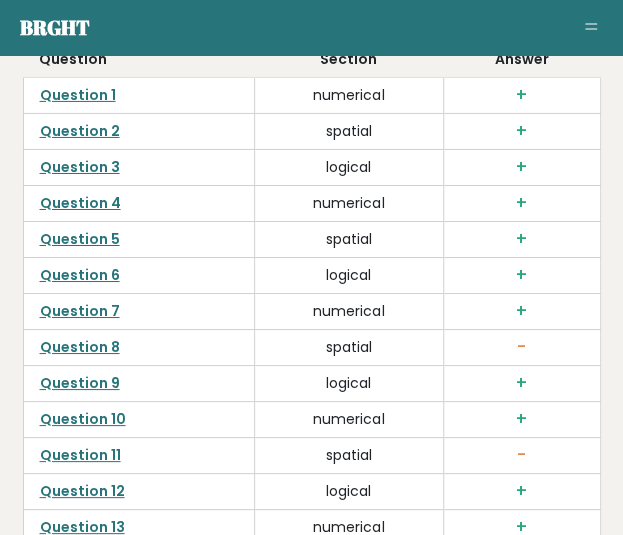 click on "Question
8" at bounding box center (80, 347) 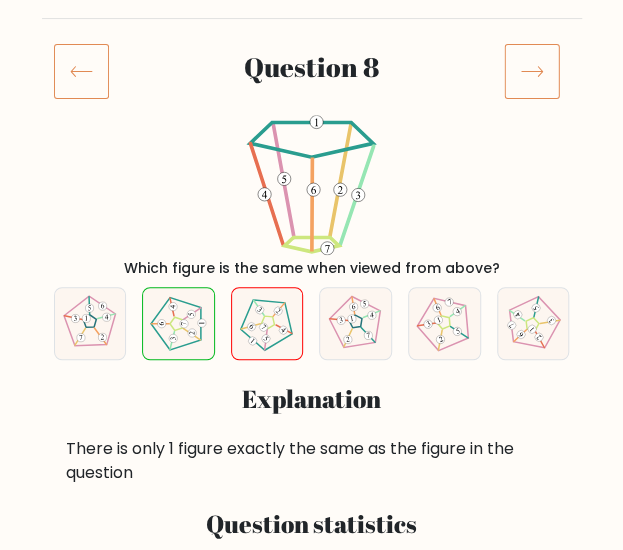 scroll, scrollTop: 0, scrollLeft: 0, axis: both 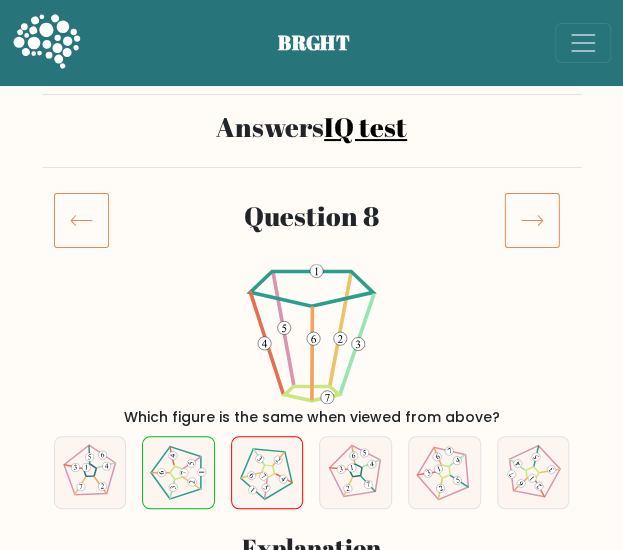 click at bounding box center (532, 220) 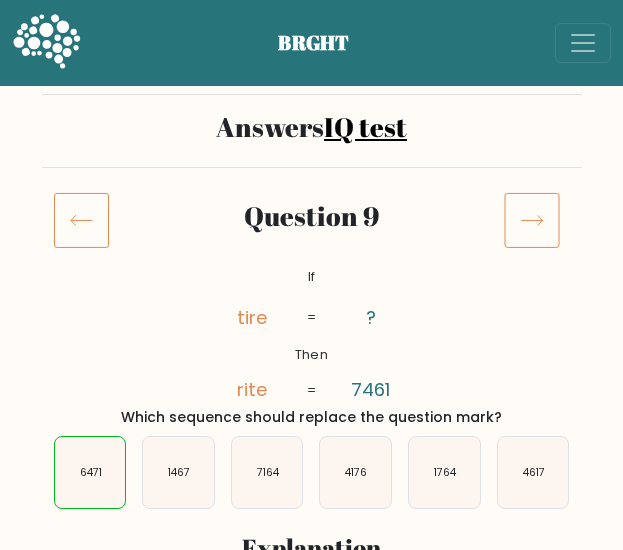scroll, scrollTop: 0, scrollLeft: 0, axis: both 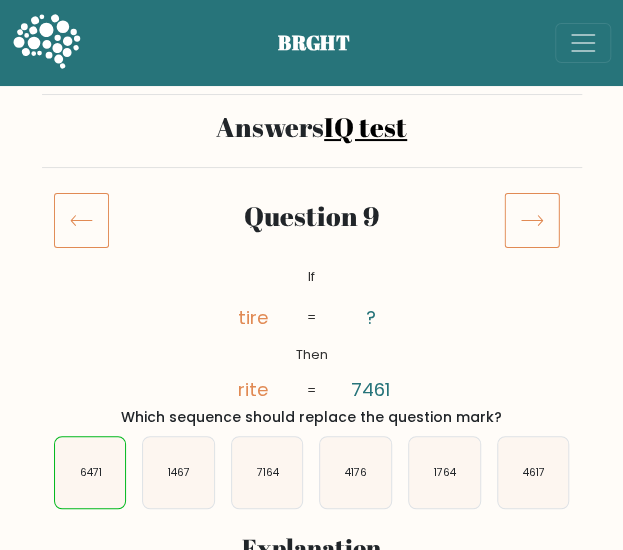 click at bounding box center [532, 220] 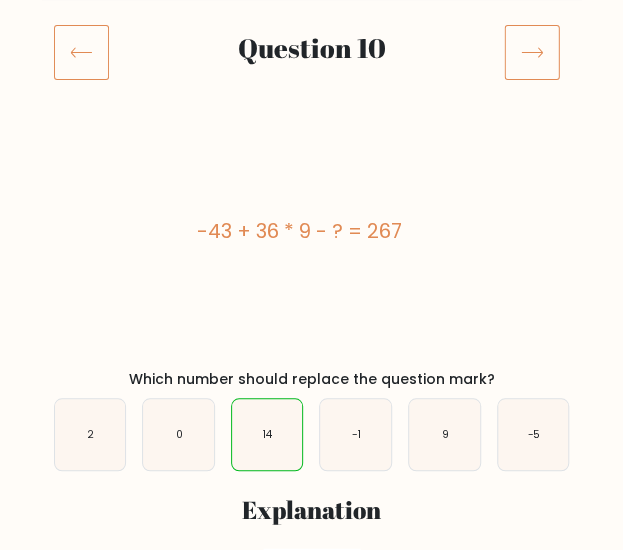 scroll, scrollTop: 104, scrollLeft: 0, axis: vertical 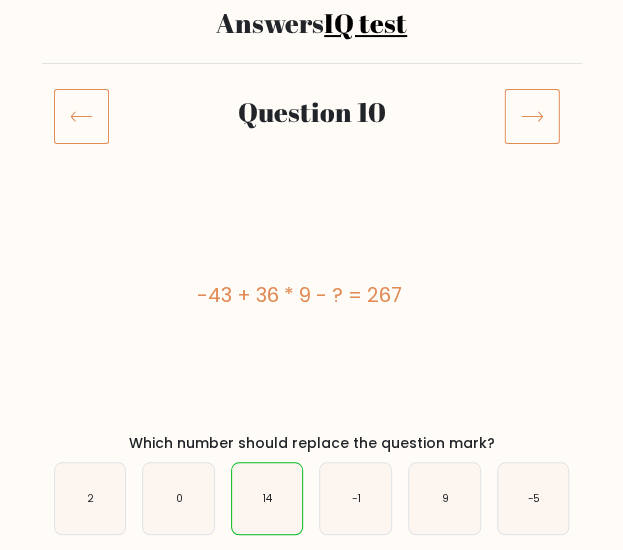 click at bounding box center (532, 116) 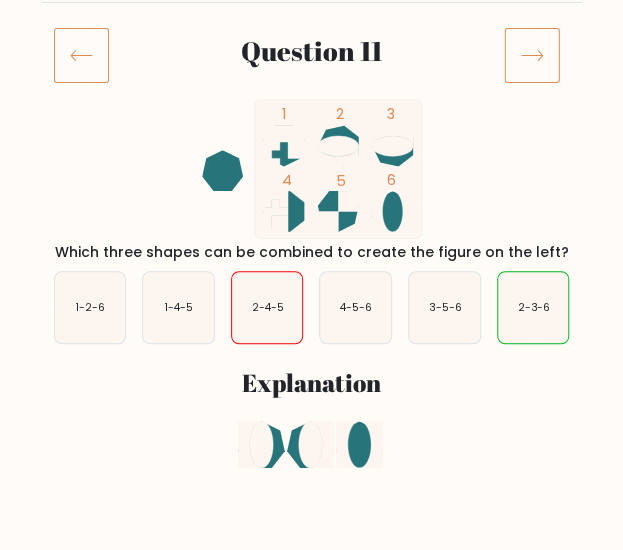 scroll, scrollTop: 159, scrollLeft: 0, axis: vertical 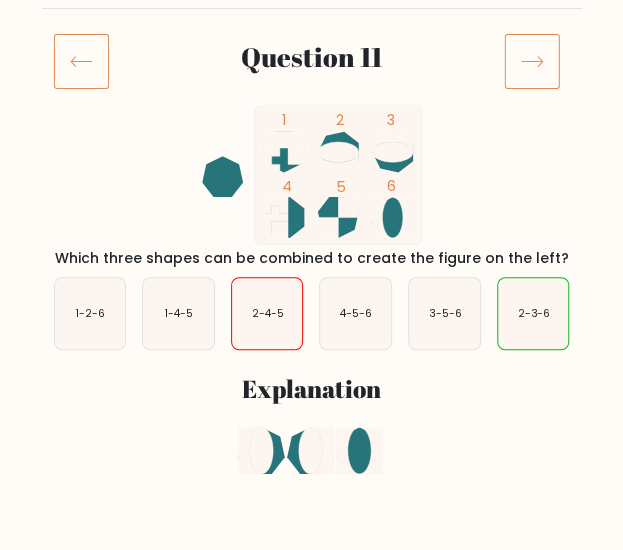 click at bounding box center [532, 61] 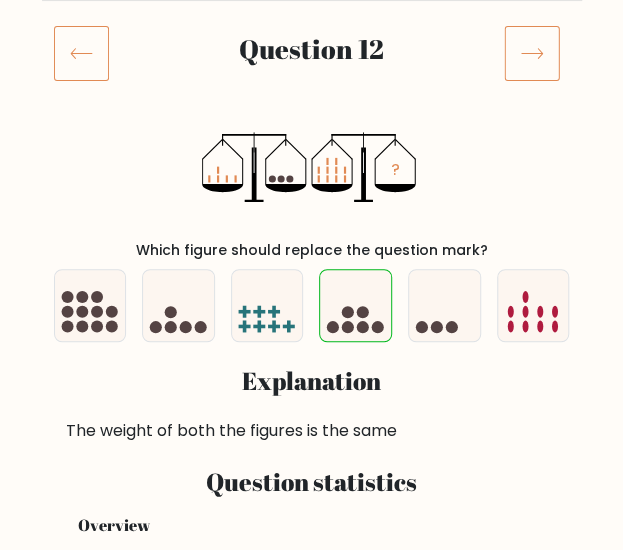 scroll, scrollTop: 166, scrollLeft: 0, axis: vertical 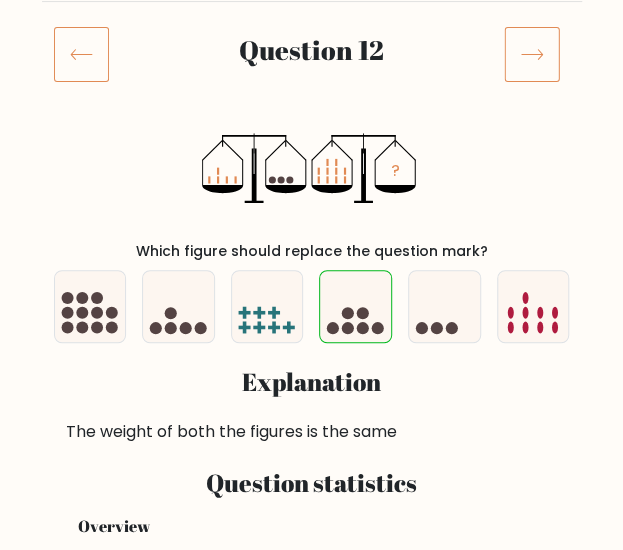 click at bounding box center (532, 54) 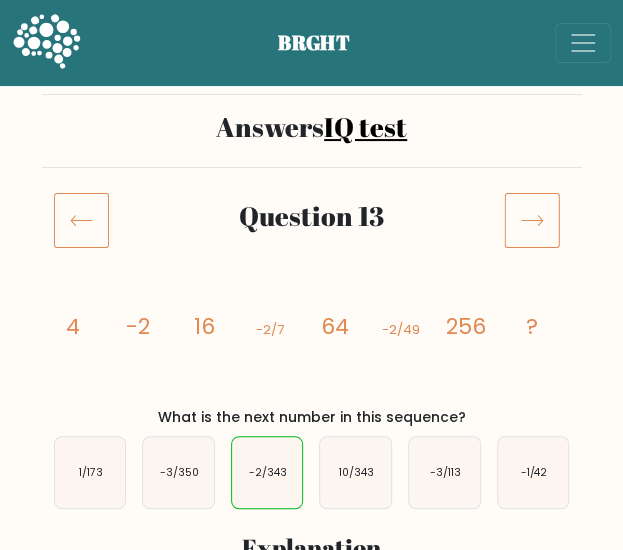 scroll, scrollTop: 129, scrollLeft: 0, axis: vertical 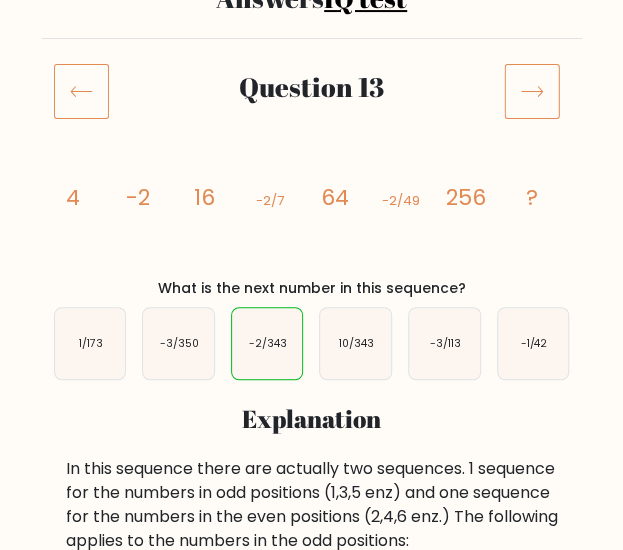 click at bounding box center [532, 91] 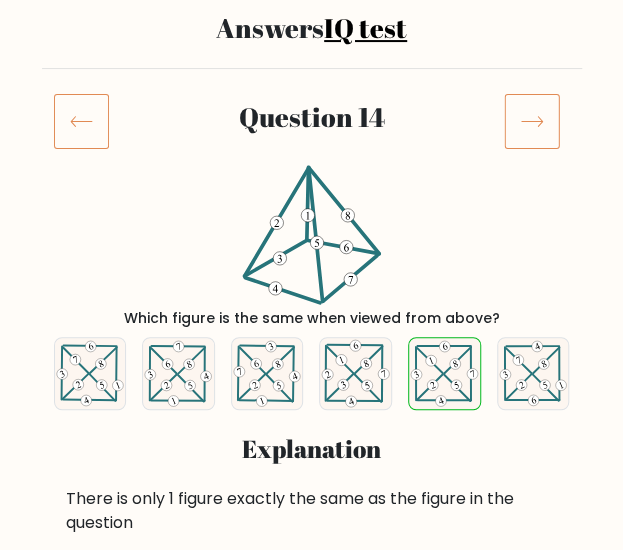 scroll, scrollTop: 108, scrollLeft: 0, axis: vertical 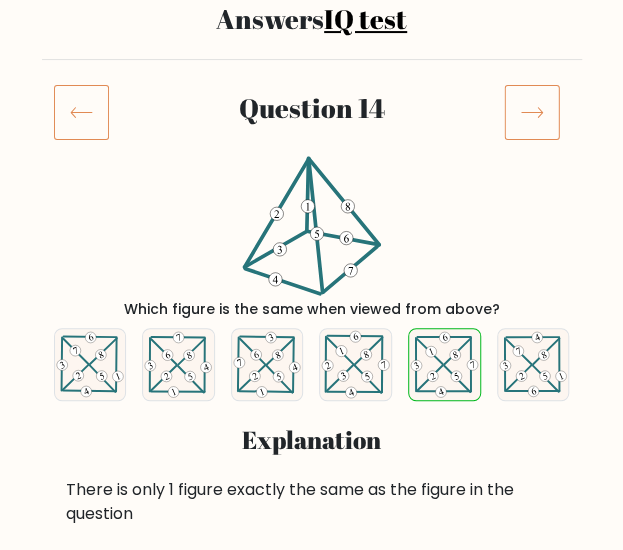 click at bounding box center (532, 112) 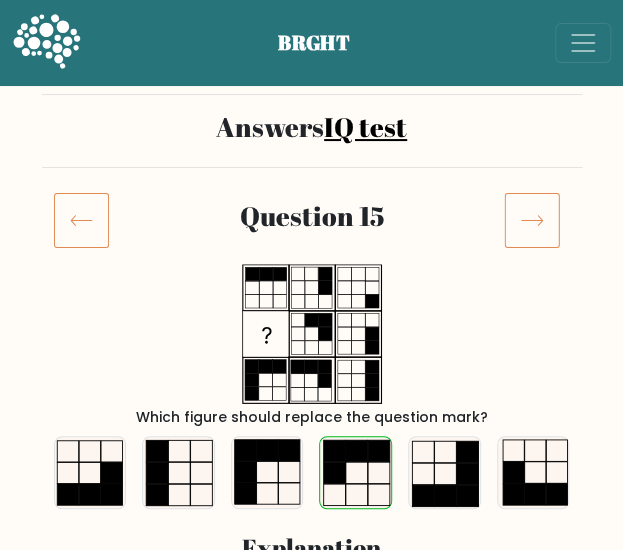 scroll, scrollTop: 136, scrollLeft: 0, axis: vertical 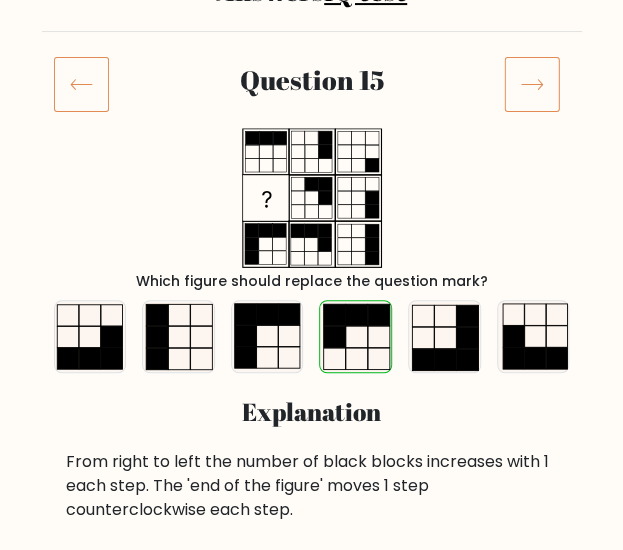 click at bounding box center (532, 84) 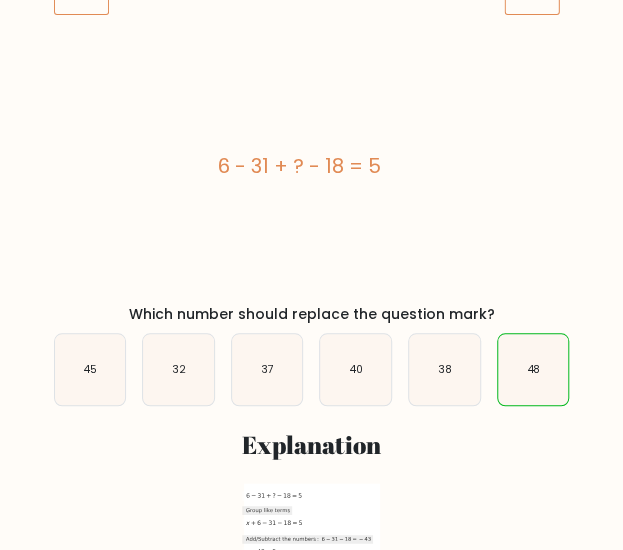 scroll, scrollTop: 234, scrollLeft: 0, axis: vertical 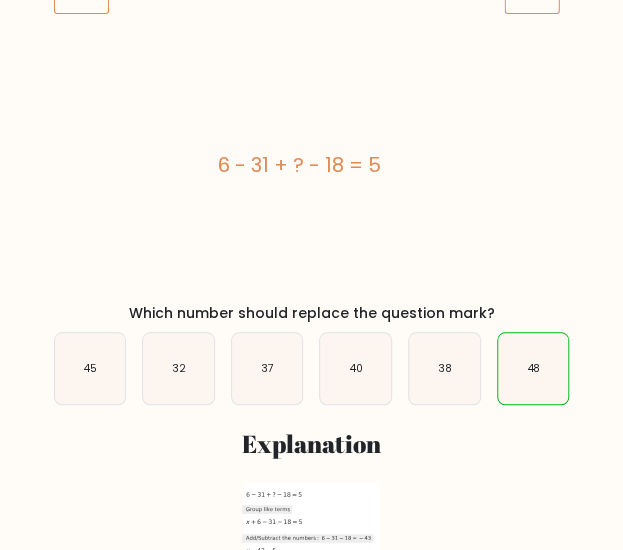click at bounding box center (532, -14) 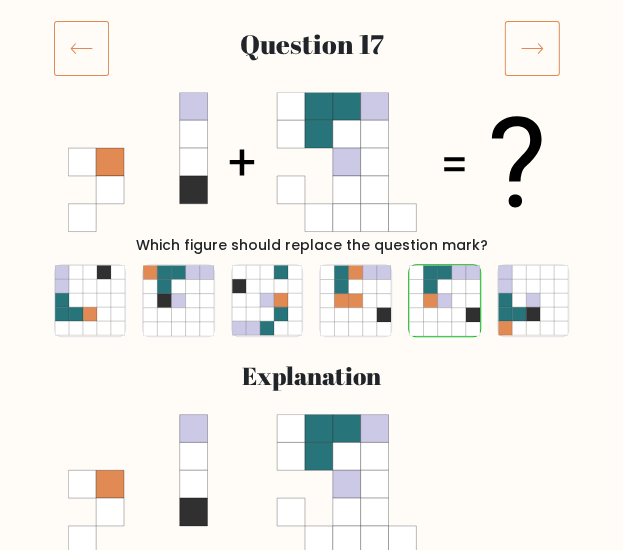scroll, scrollTop: 169, scrollLeft: 0, axis: vertical 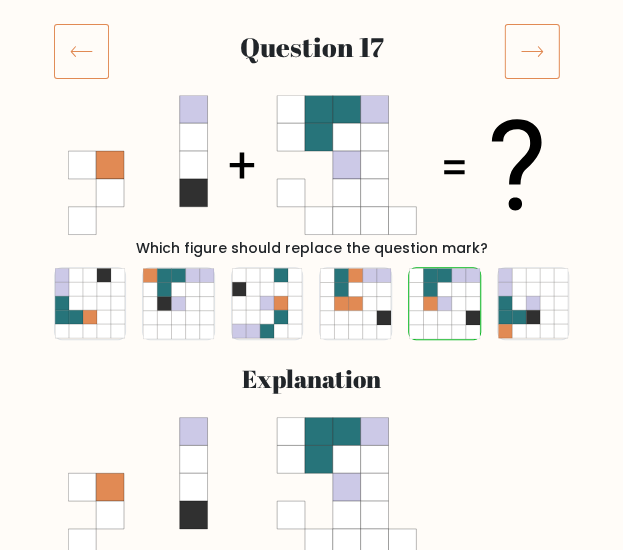 click at bounding box center [532, 51] 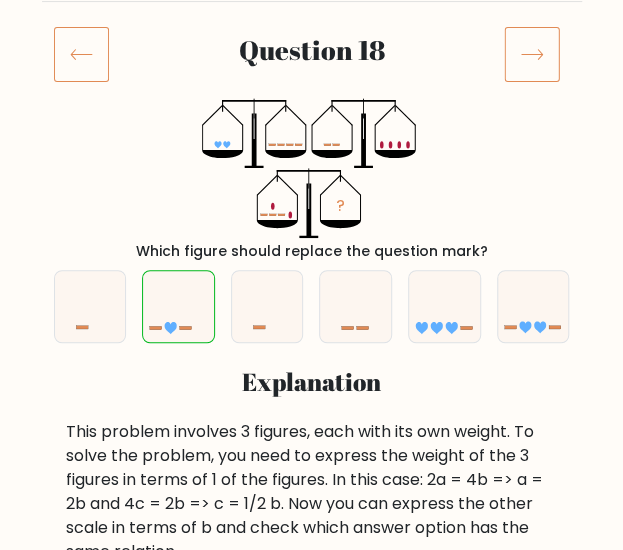 scroll, scrollTop: 139, scrollLeft: 0, axis: vertical 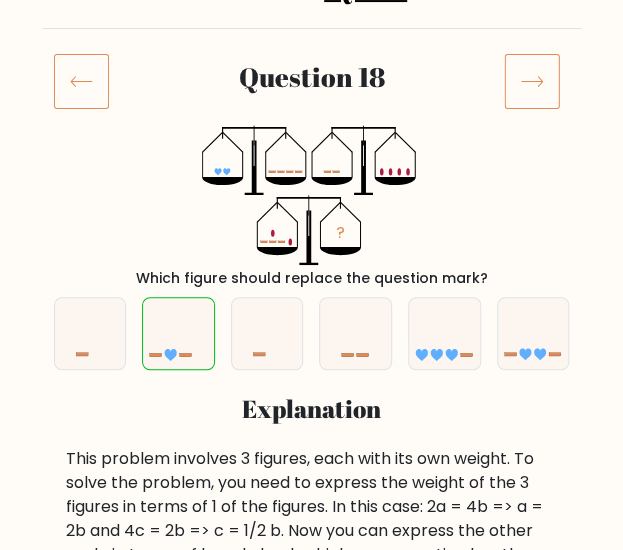 click at bounding box center (532, 81) 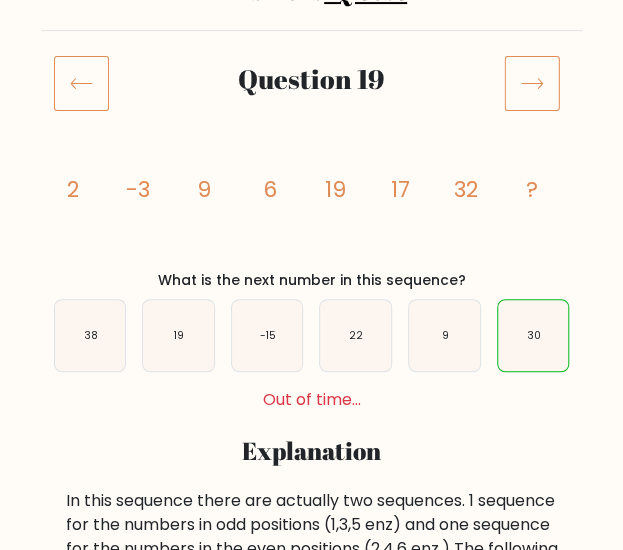 scroll, scrollTop: 82, scrollLeft: 0, axis: vertical 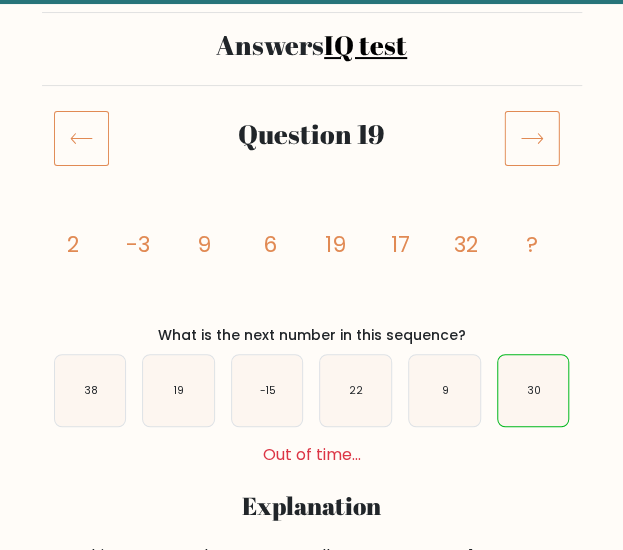 click at bounding box center (532, 138) 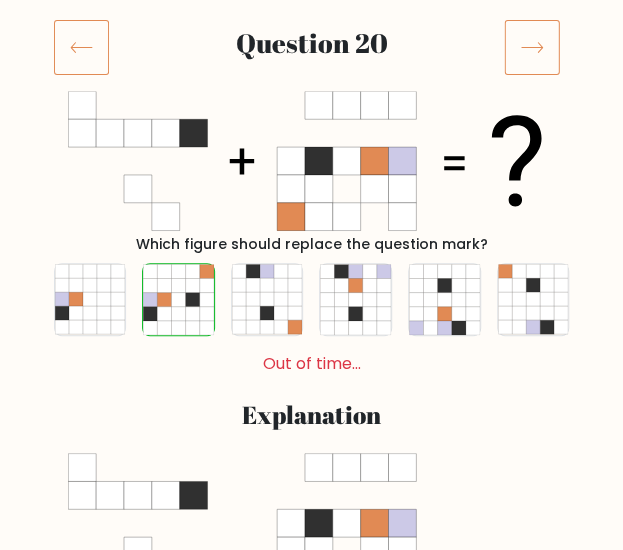 scroll, scrollTop: 172, scrollLeft: 0, axis: vertical 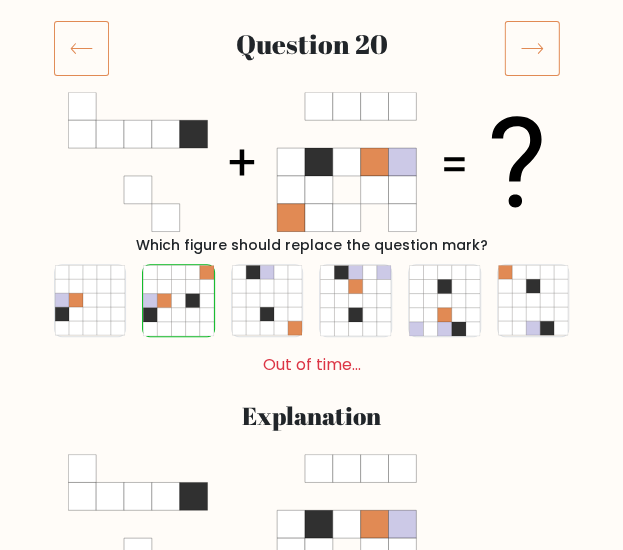 click at bounding box center (532, 48) 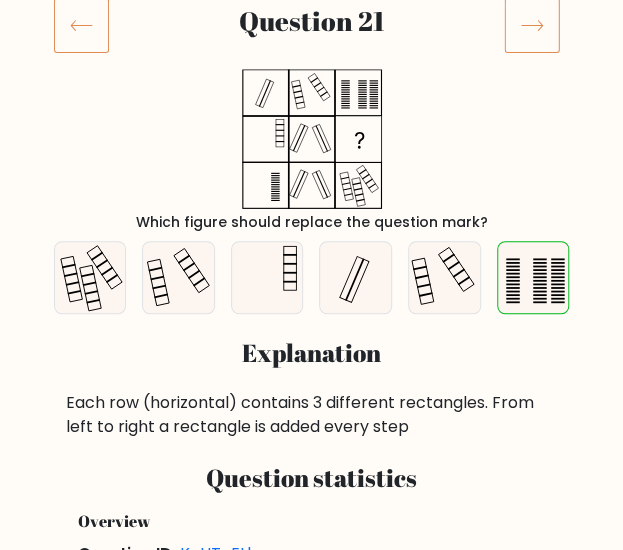 scroll, scrollTop: 194, scrollLeft: 0, axis: vertical 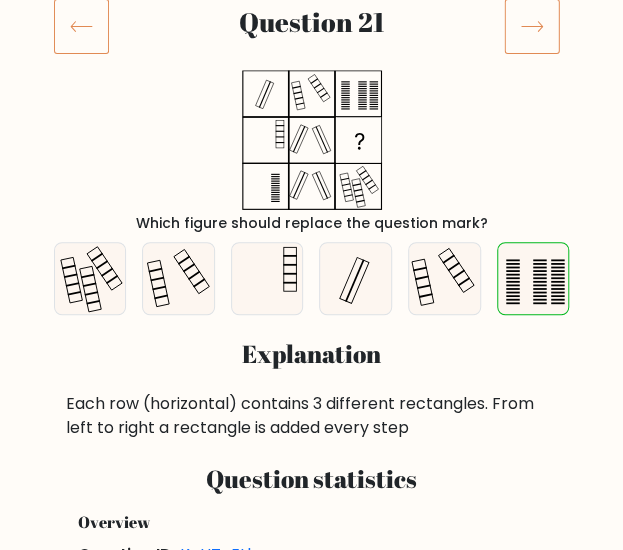 click at bounding box center [532, 26] 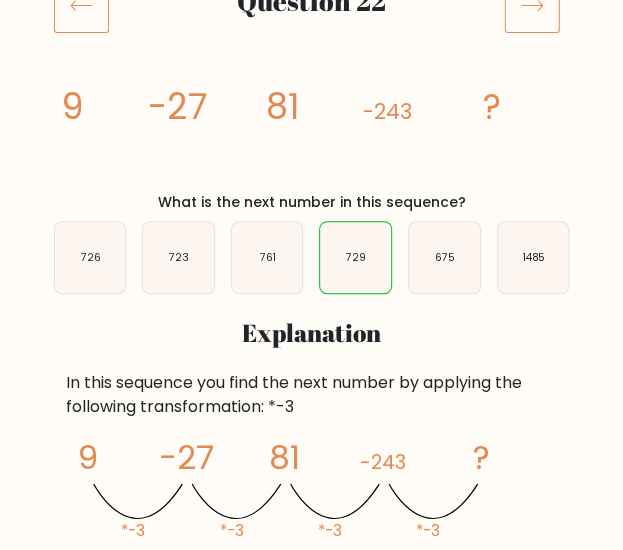 scroll, scrollTop: 216, scrollLeft: 0, axis: vertical 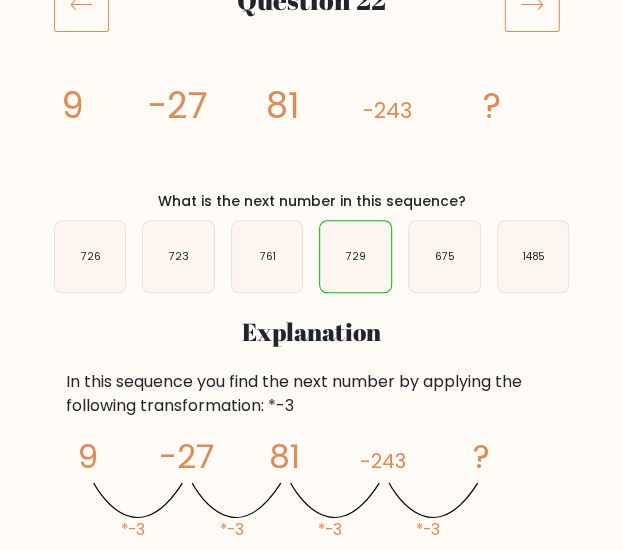 click at bounding box center (532, 4) 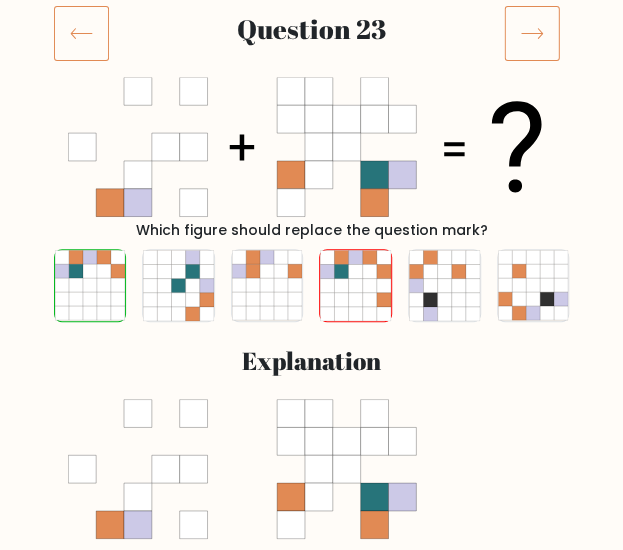 scroll, scrollTop: 165, scrollLeft: 0, axis: vertical 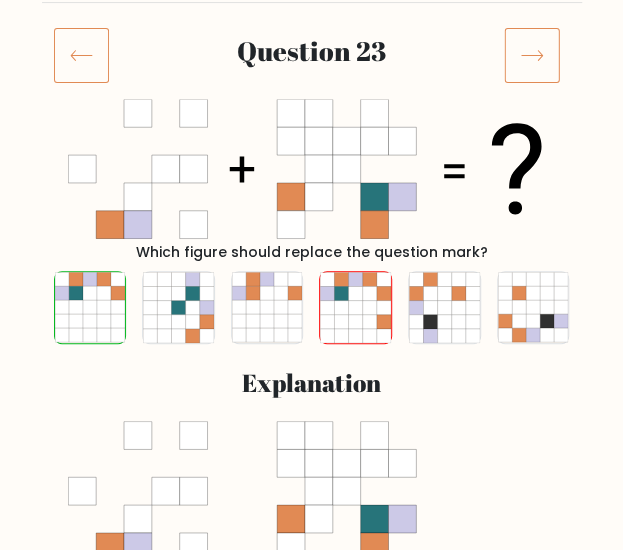 click at bounding box center [532, 55] 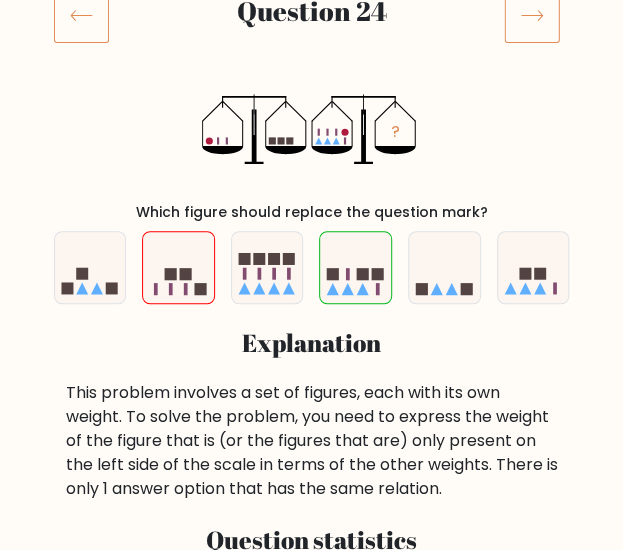 scroll, scrollTop: 204, scrollLeft: 0, axis: vertical 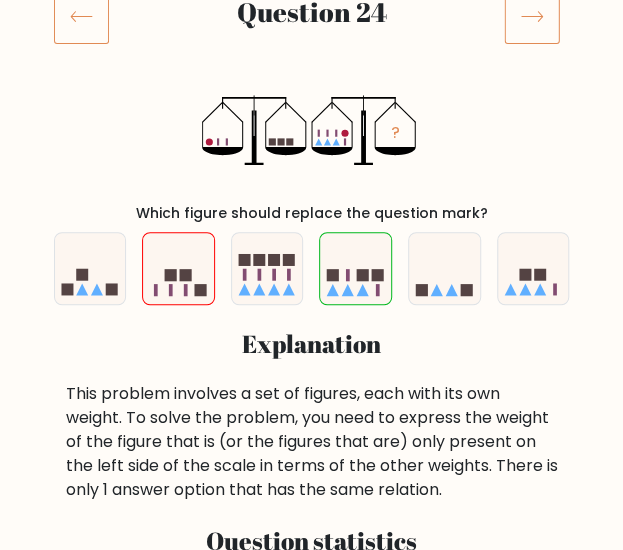 click at bounding box center [532, 16] 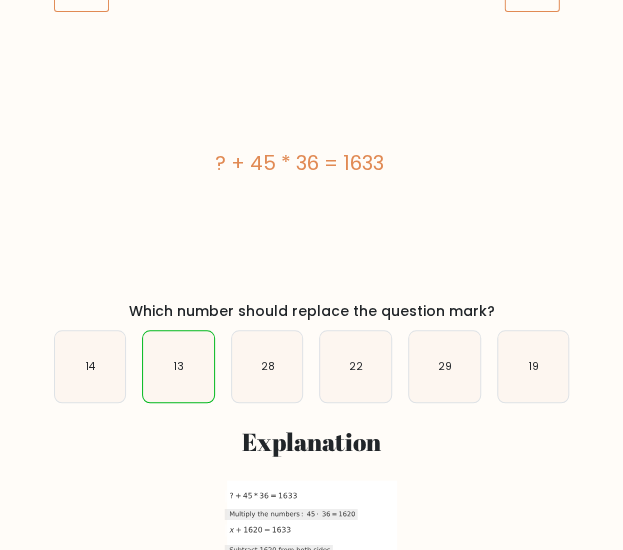 scroll, scrollTop: 188, scrollLeft: 0, axis: vertical 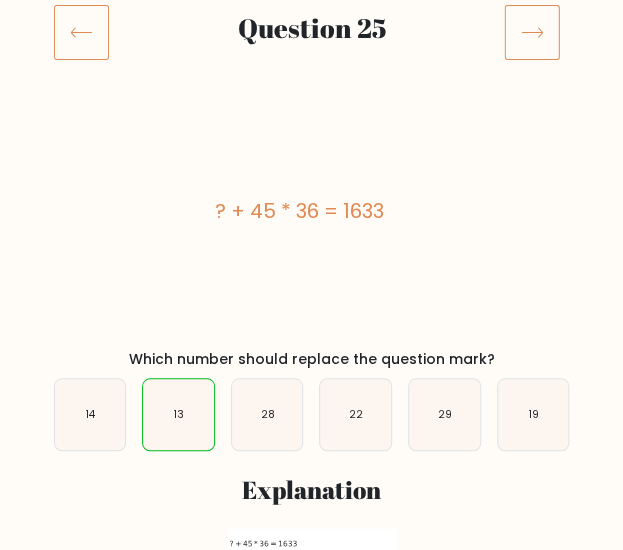 click at bounding box center (532, 32) 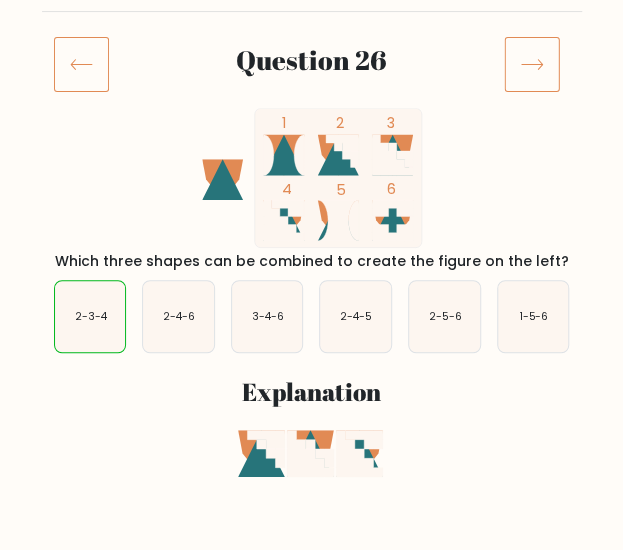 scroll, scrollTop: 155, scrollLeft: 0, axis: vertical 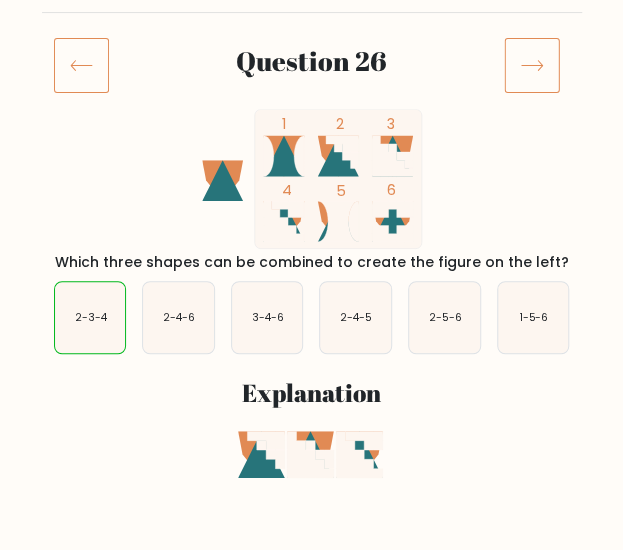 click at bounding box center (532, 65) 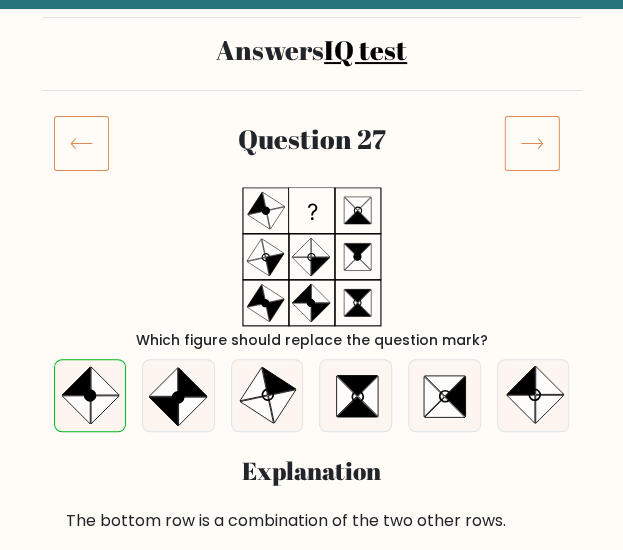 scroll, scrollTop: 78, scrollLeft: 0, axis: vertical 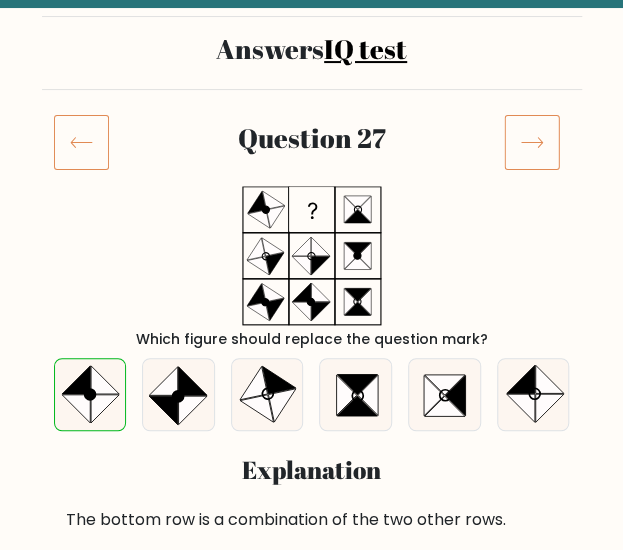 click at bounding box center [532, 142] 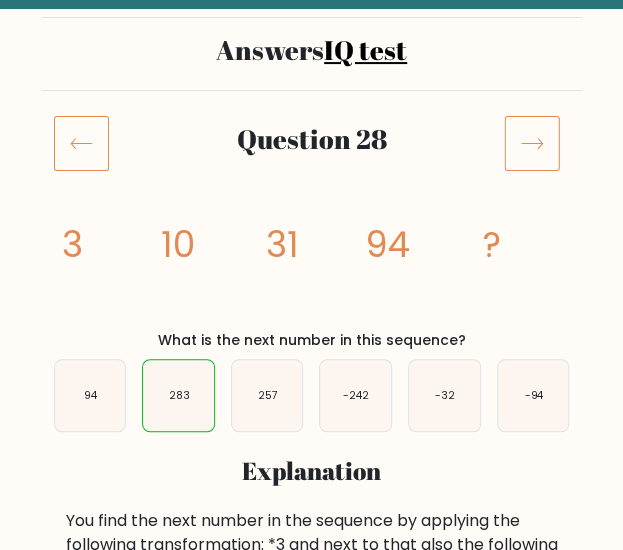 scroll, scrollTop: 78, scrollLeft: 0, axis: vertical 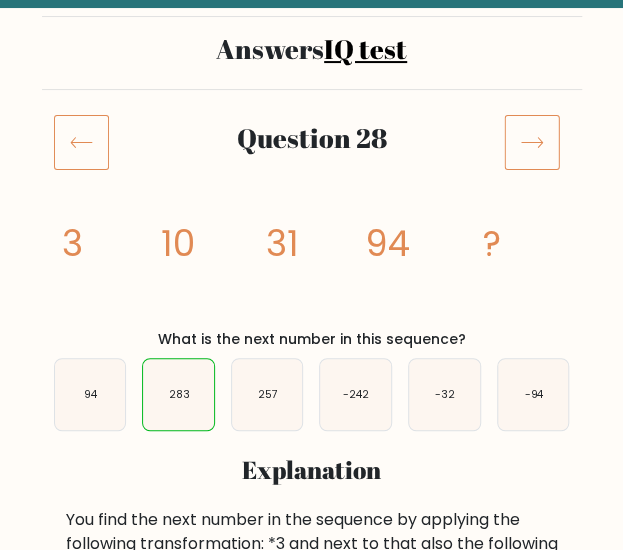 click at bounding box center [532, 142] 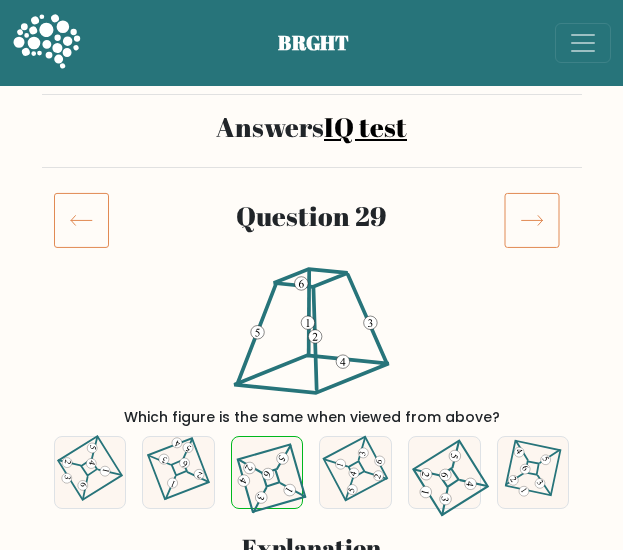 scroll, scrollTop: 122, scrollLeft: 0, axis: vertical 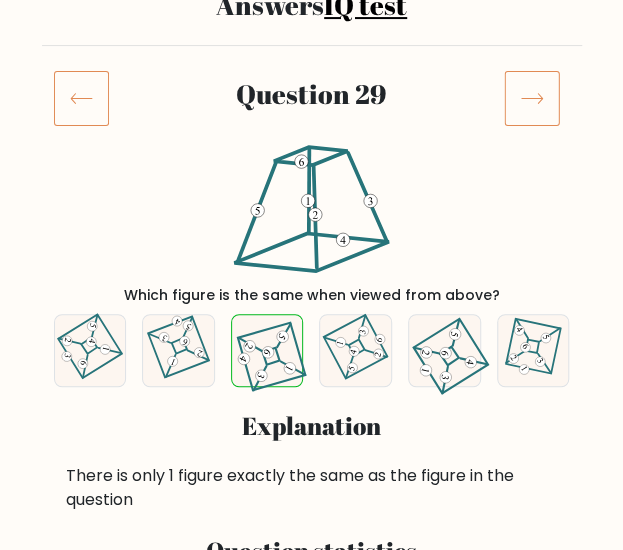 click at bounding box center [532, 98] 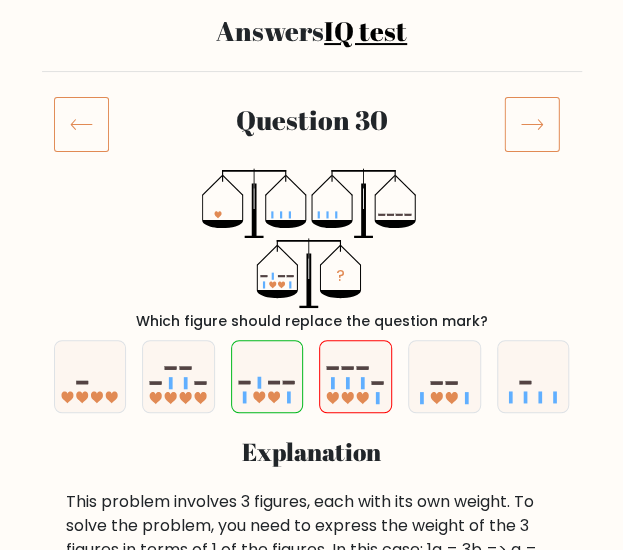 scroll, scrollTop: 97, scrollLeft: 0, axis: vertical 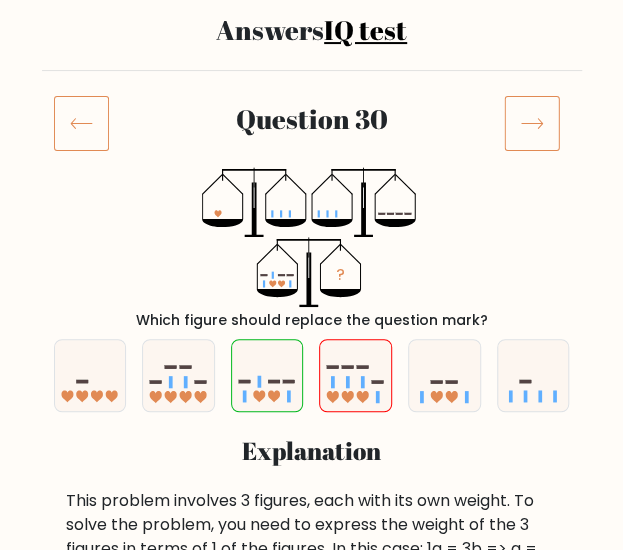 click at bounding box center (532, 123) 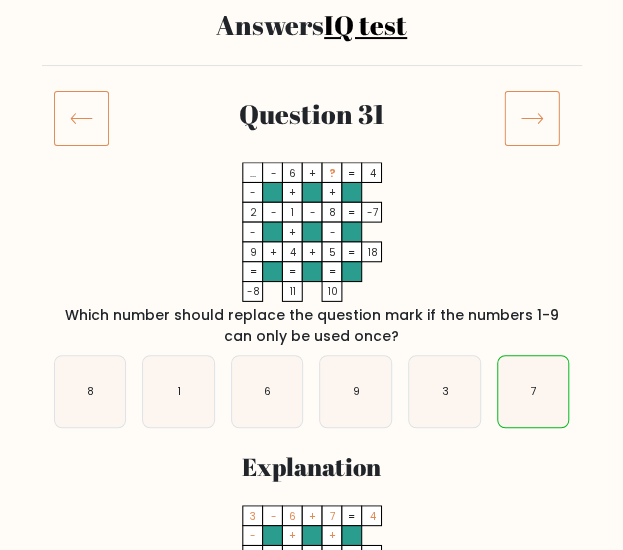 scroll, scrollTop: 103, scrollLeft: 0, axis: vertical 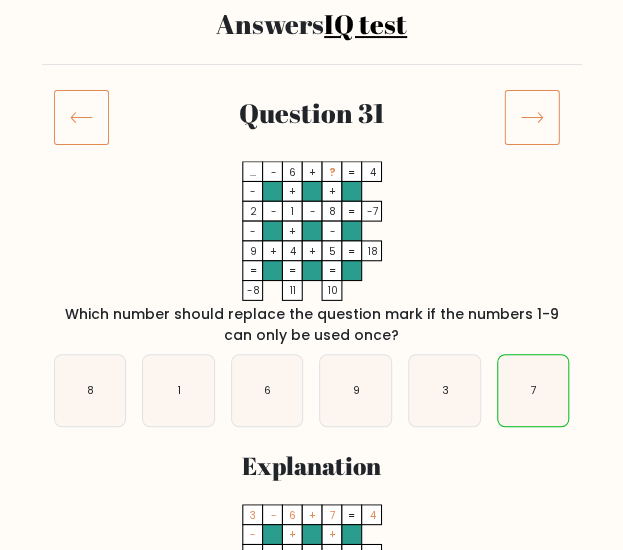 click at bounding box center (532, 117) 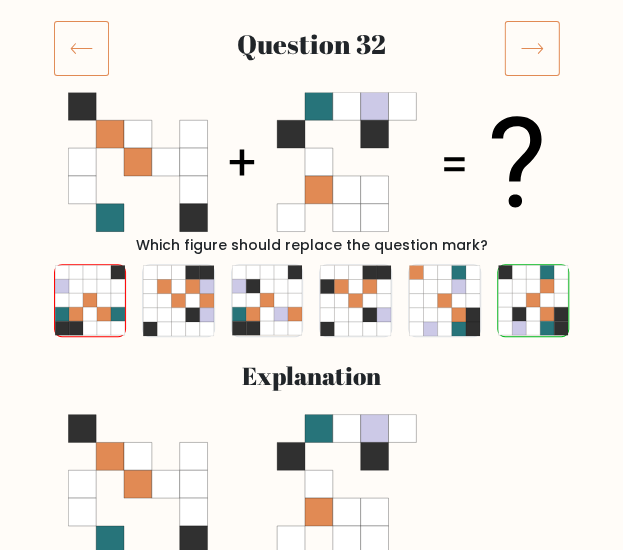scroll, scrollTop: 170, scrollLeft: 0, axis: vertical 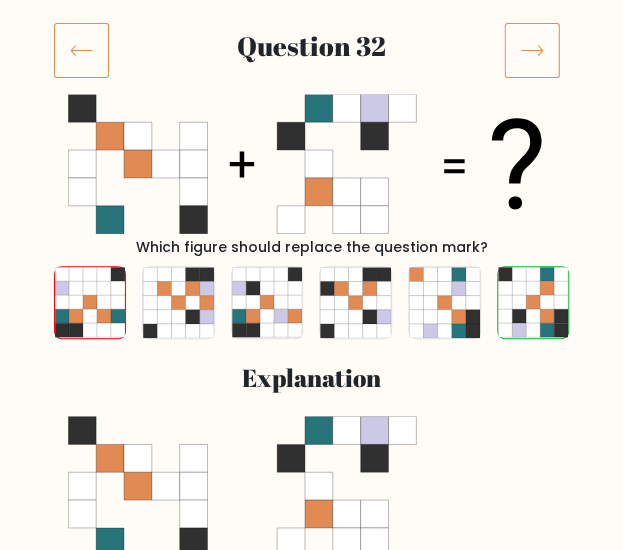 click at bounding box center (532, 50) 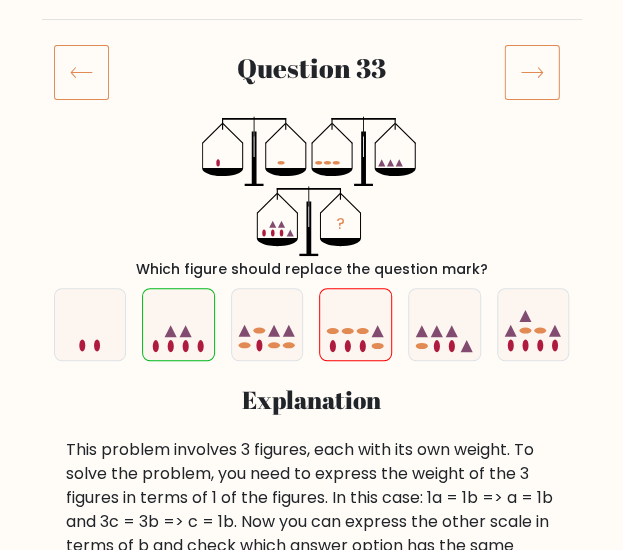 scroll, scrollTop: 147, scrollLeft: 0, axis: vertical 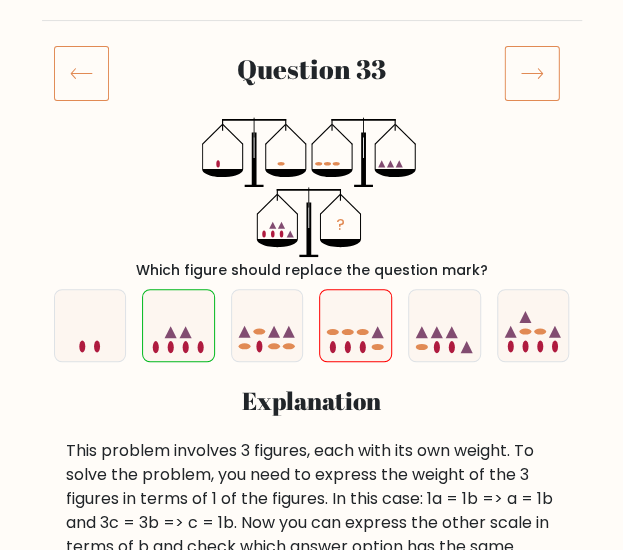 click at bounding box center [532, 73] 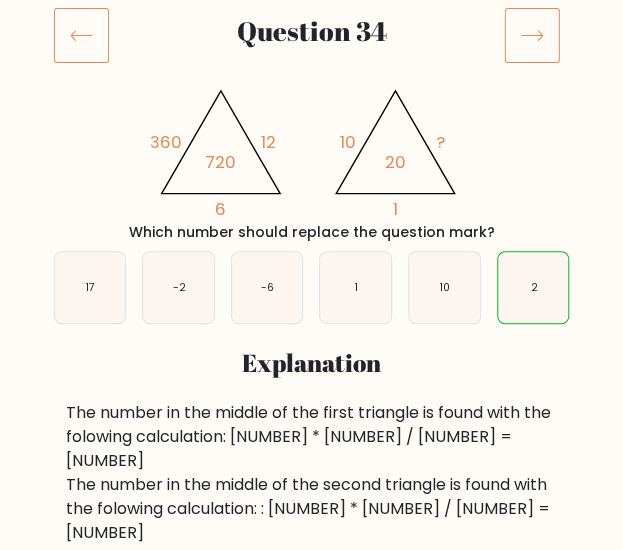 scroll, scrollTop: 184, scrollLeft: 0, axis: vertical 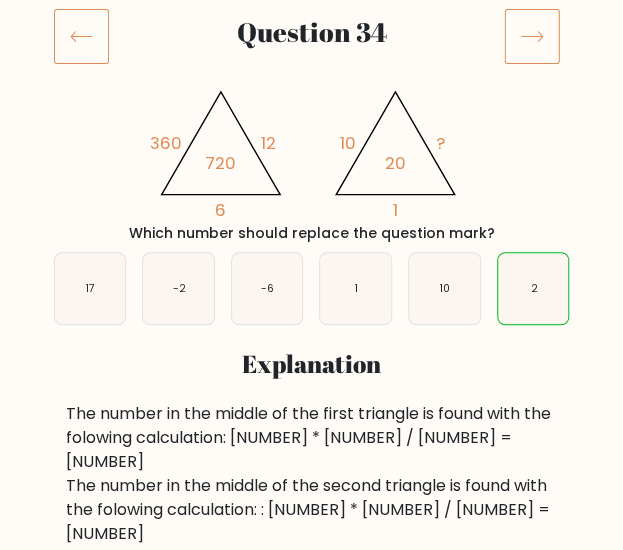click at bounding box center (532, 36) 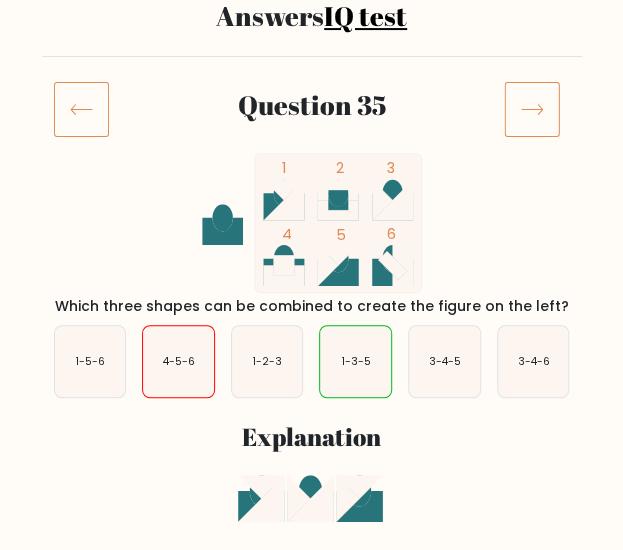 scroll, scrollTop: 112, scrollLeft: 0, axis: vertical 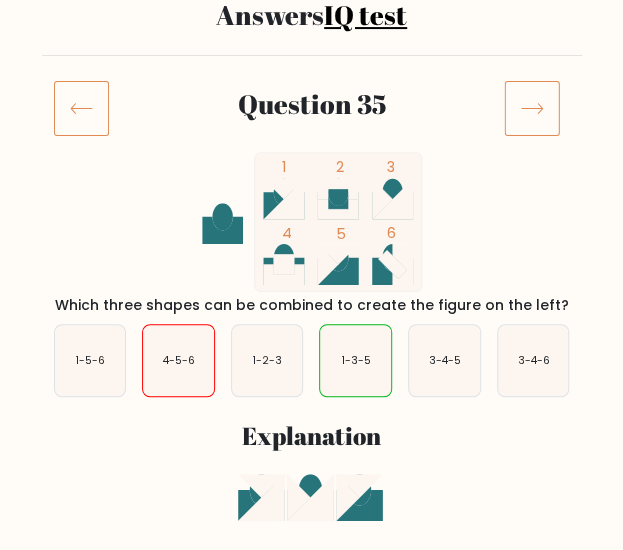 click at bounding box center (532, 108) 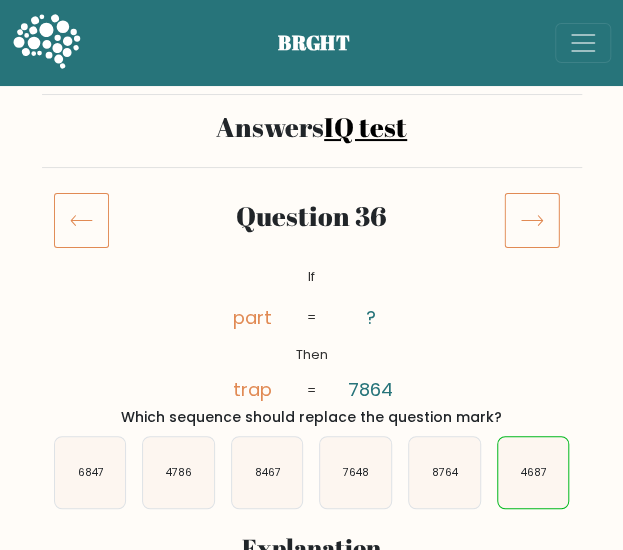 scroll, scrollTop: 139, scrollLeft: 0, axis: vertical 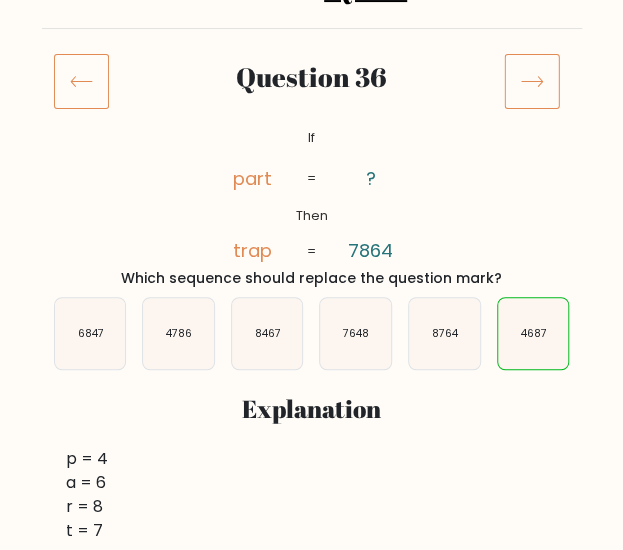 click at bounding box center (532, 81) 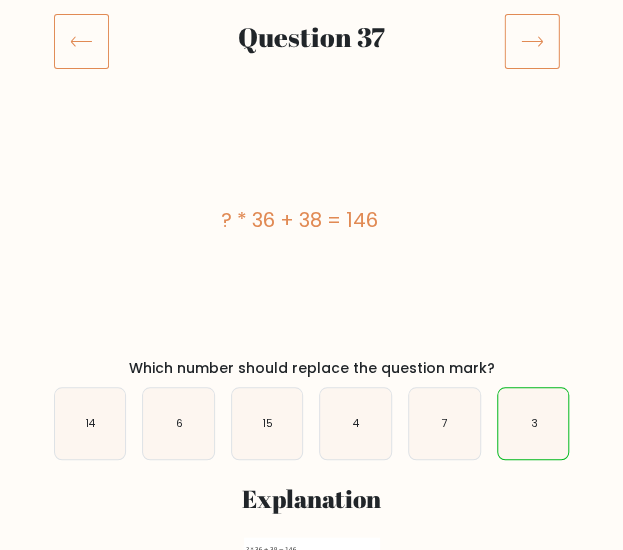 scroll, scrollTop: 180, scrollLeft: 0, axis: vertical 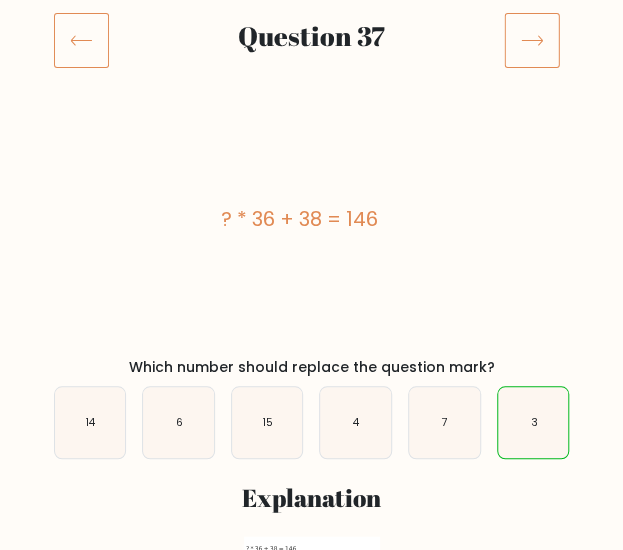 click at bounding box center [532, 40] 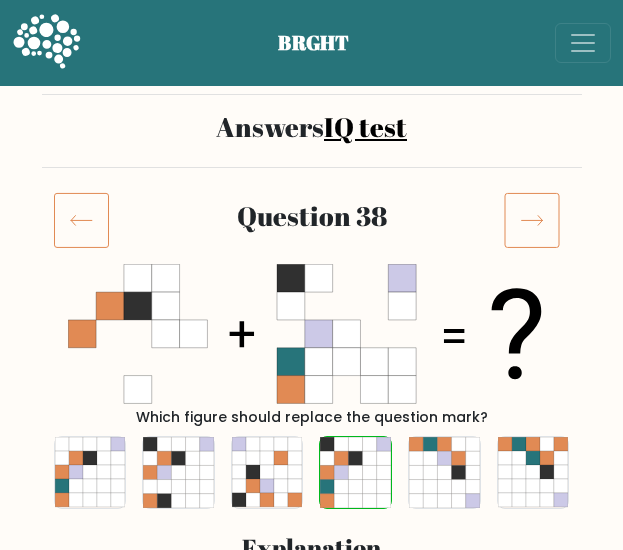 scroll, scrollTop: 200, scrollLeft: 0, axis: vertical 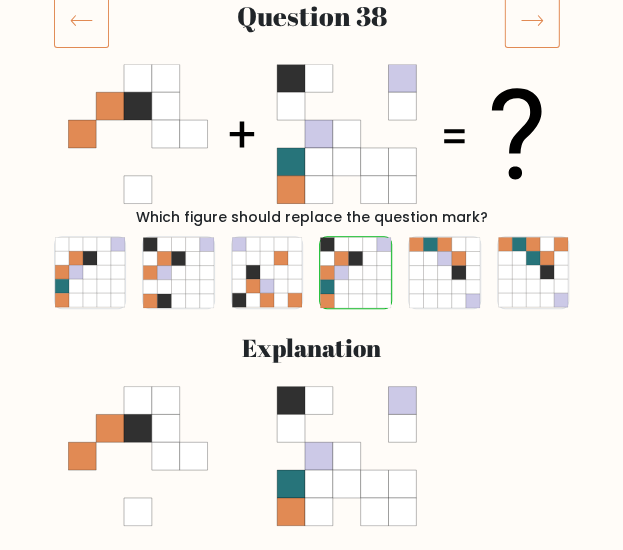 click at bounding box center [532, 20] 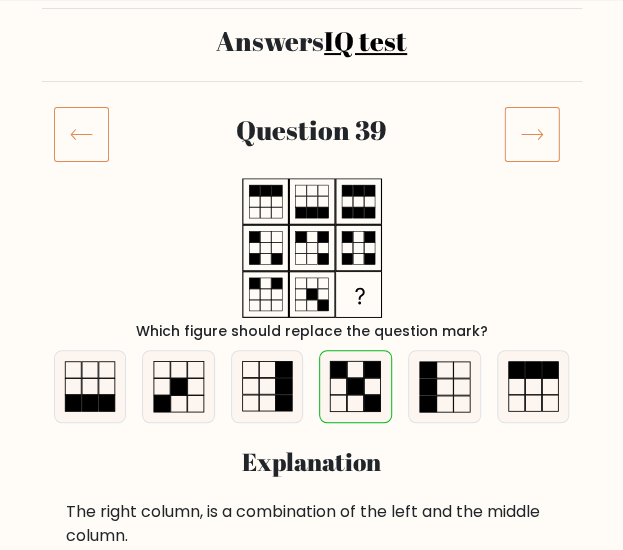 scroll, scrollTop: 112, scrollLeft: 0, axis: vertical 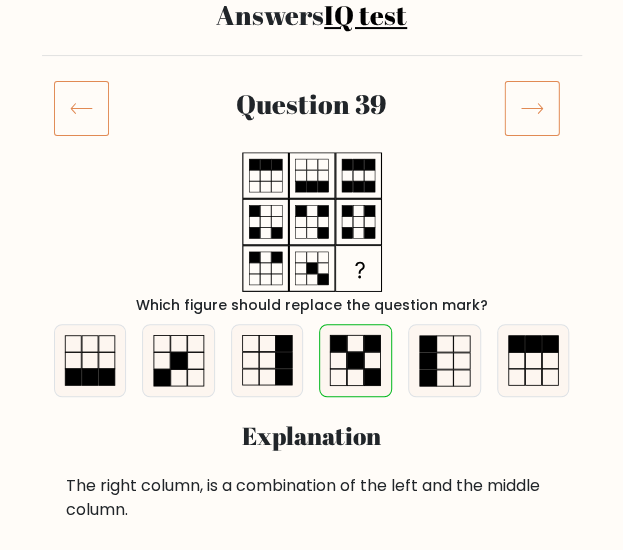 click at bounding box center [532, 108] 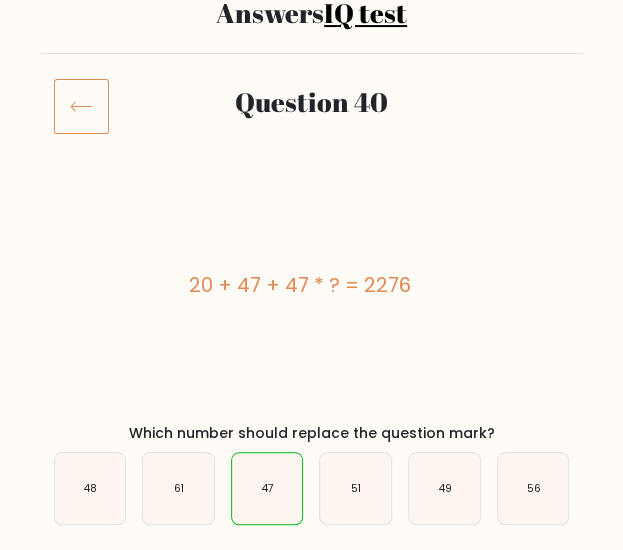 scroll, scrollTop: 0, scrollLeft: 0, axis: both 